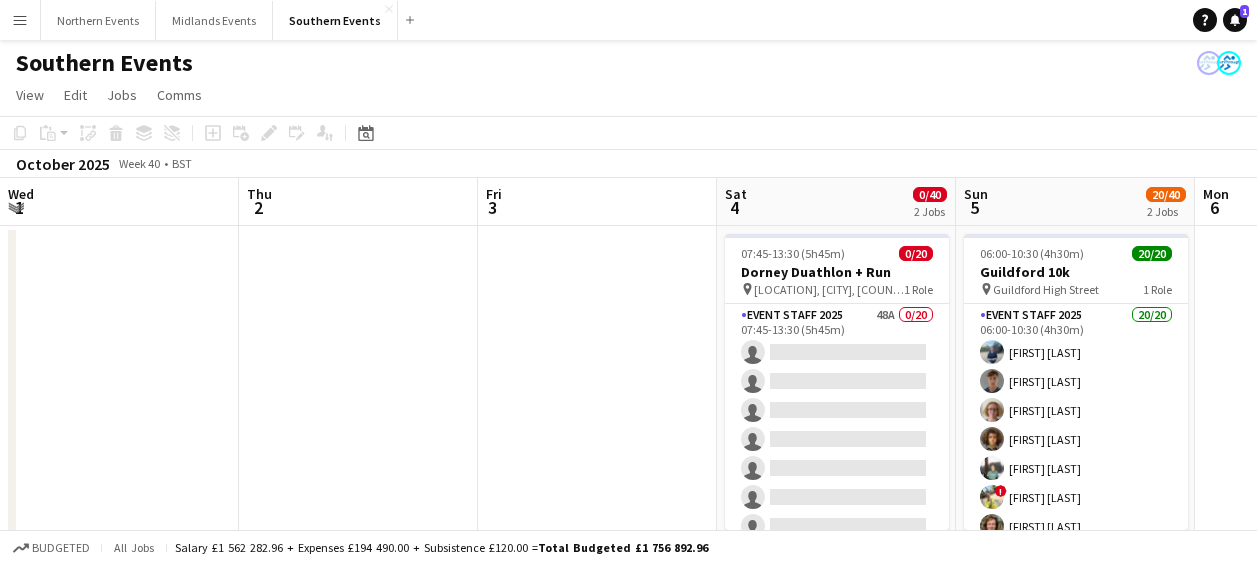 scroll, scrollTop: 0, scrollLeft: 0, axis: both 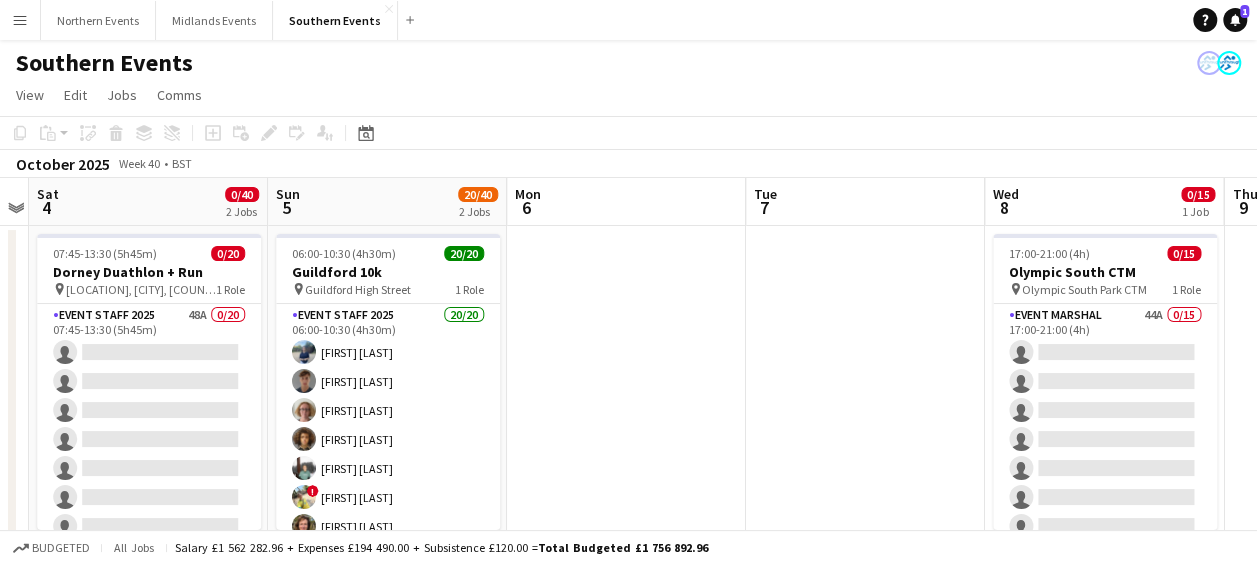 click on "Menu" at bounding box center (20, 20) 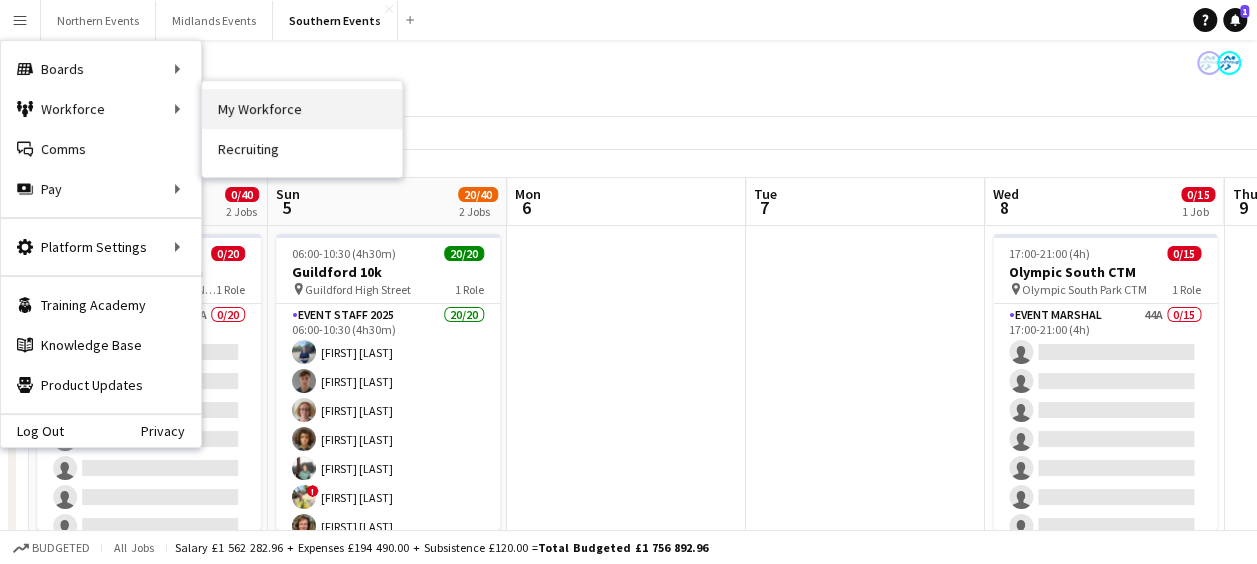 click on "My Workforce" at bounding box center (302, 109) 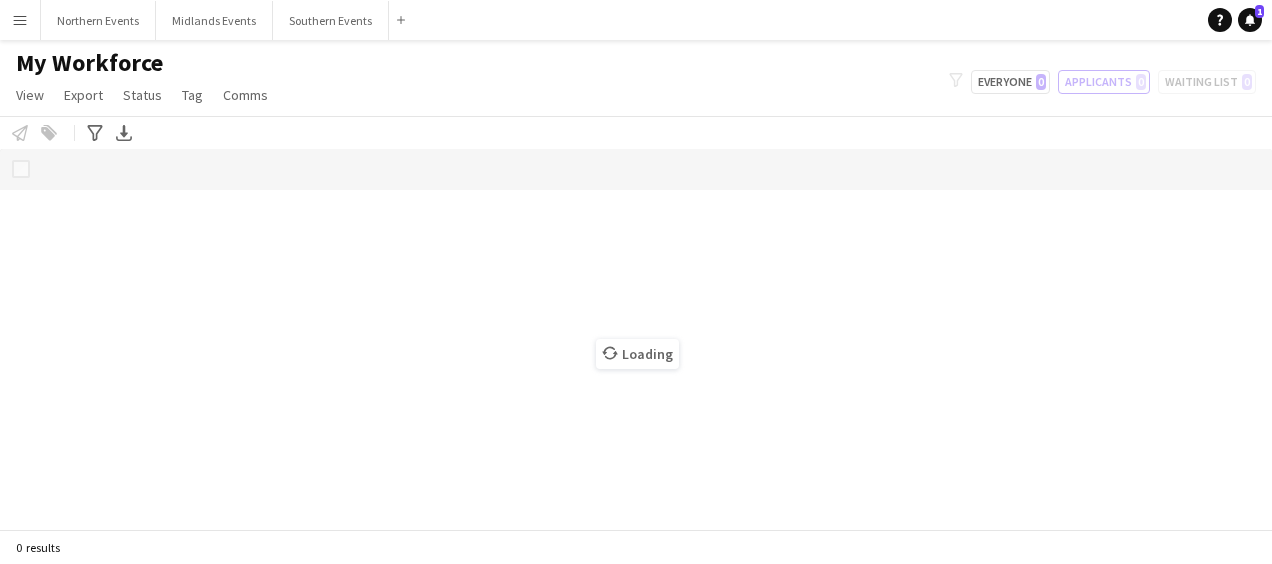 click on "Comms" 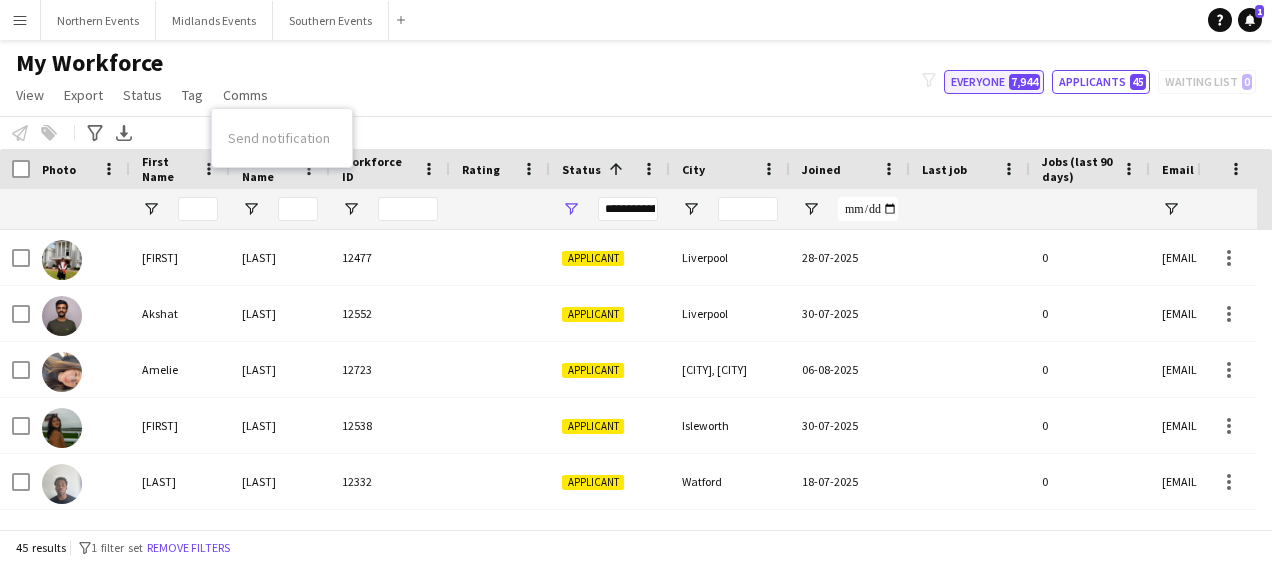 click on "Everyone   7,944" 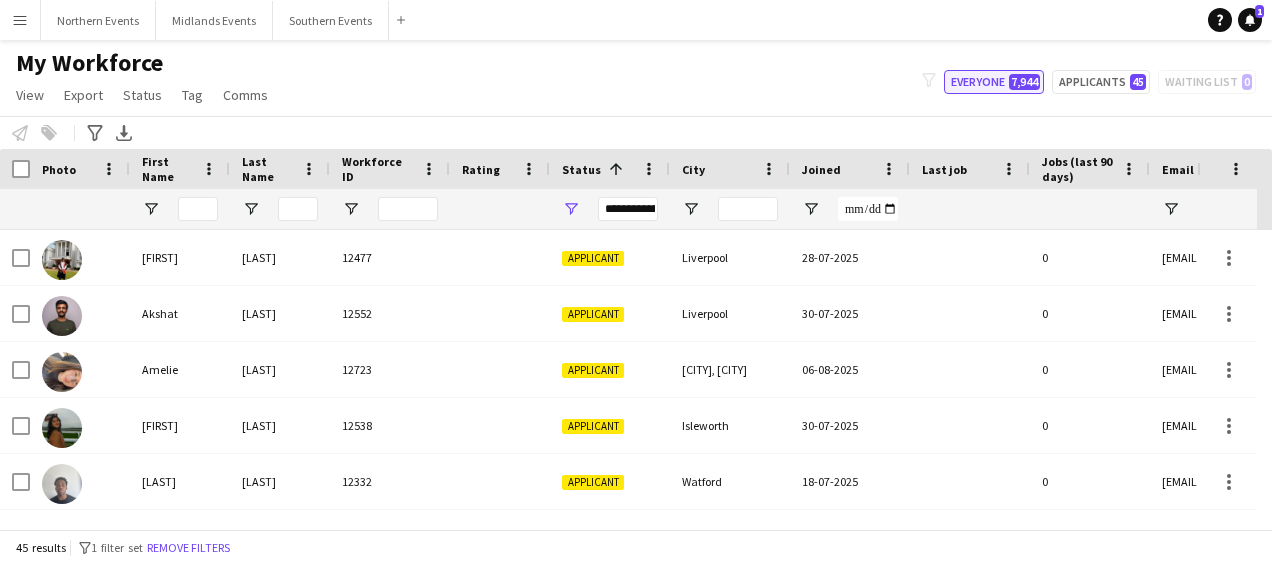 type on "**********" 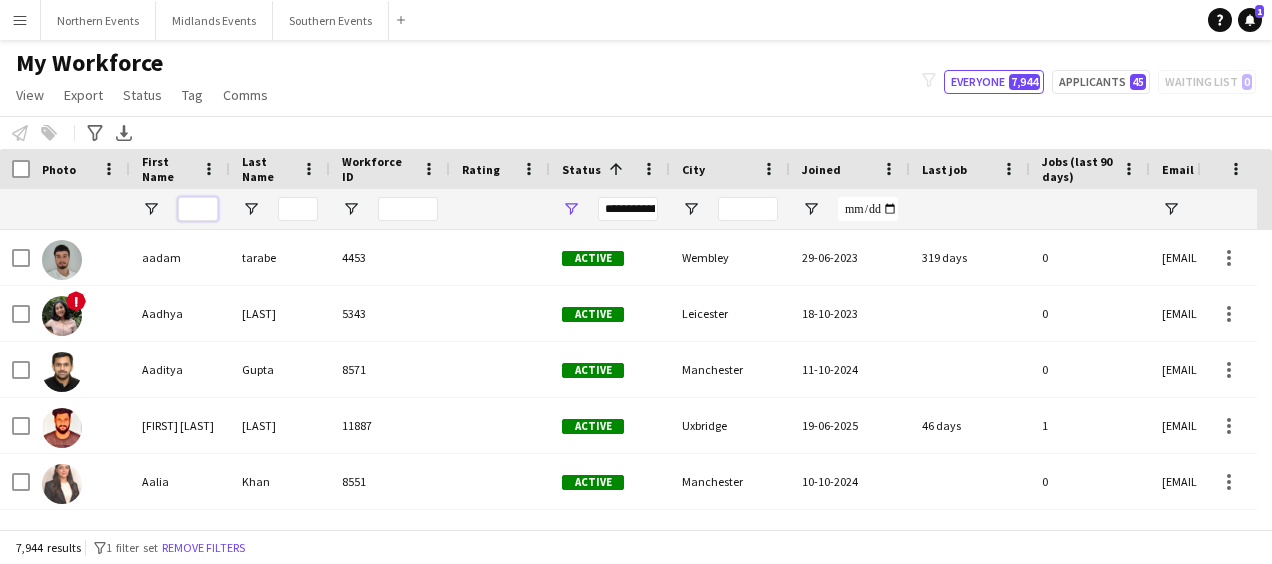 click at bounding box center [198, 209] 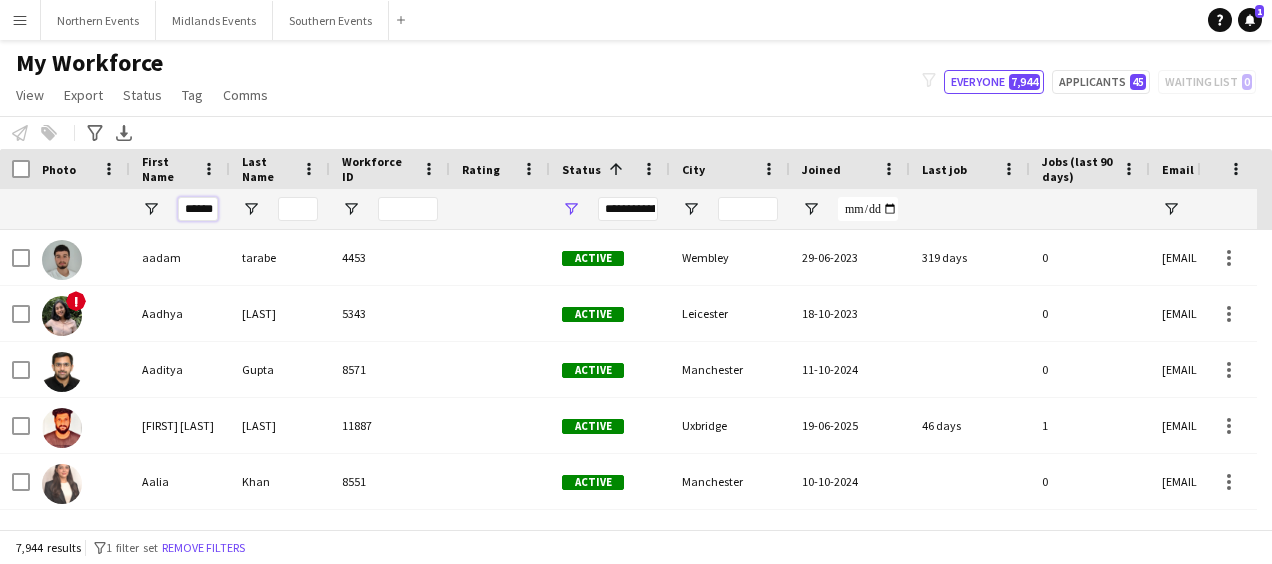 scroll, scrollTop: 0, scrollLeft: 0, axis: both 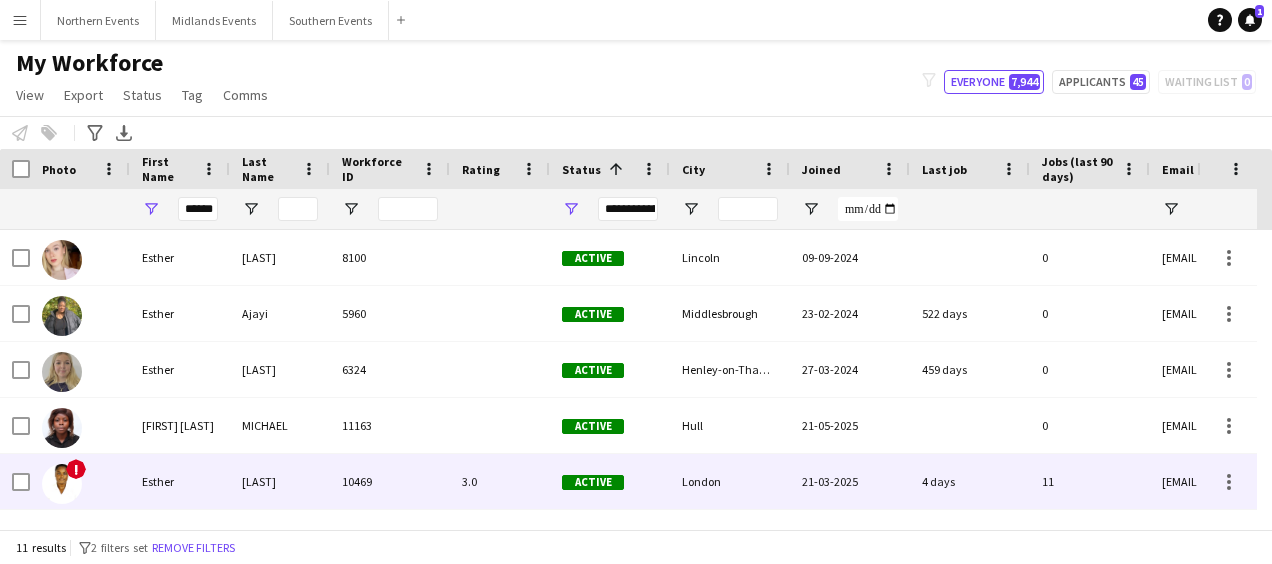 click on "Esther" at bounding box center [180, 481] 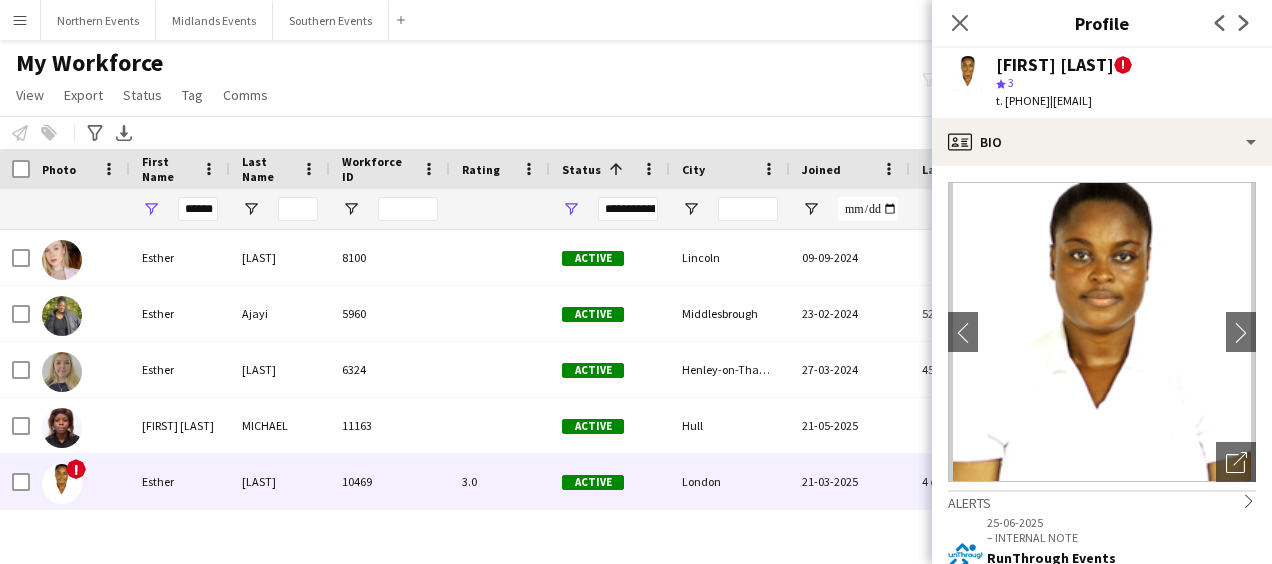 click 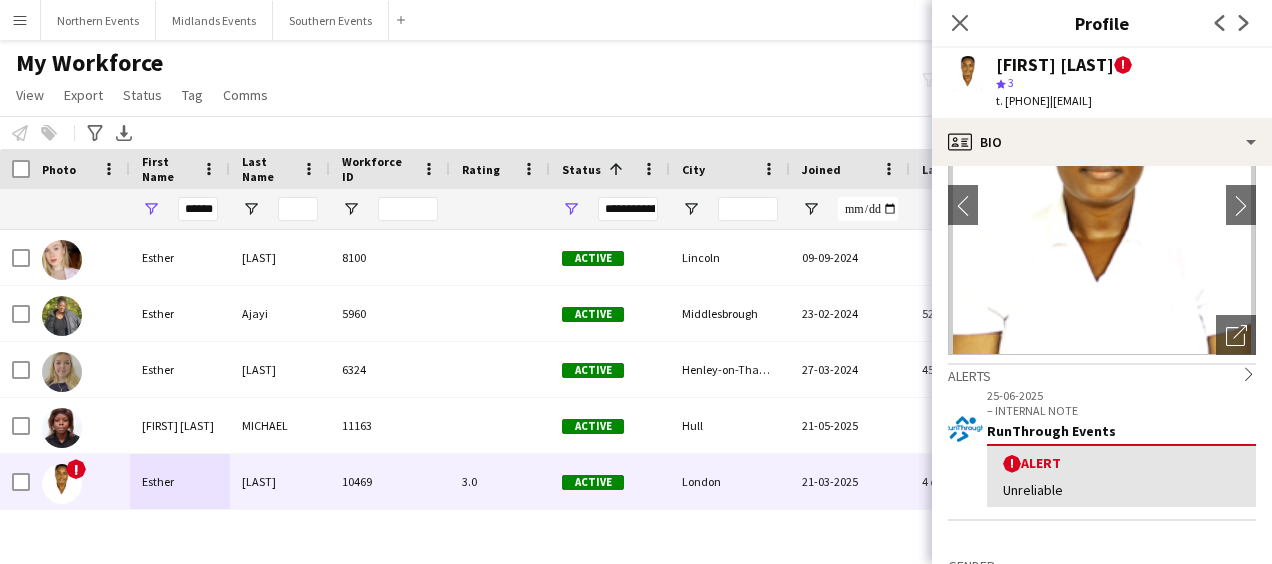 scroll, scrollTop: 0, scrollLeft: 0, axis: both 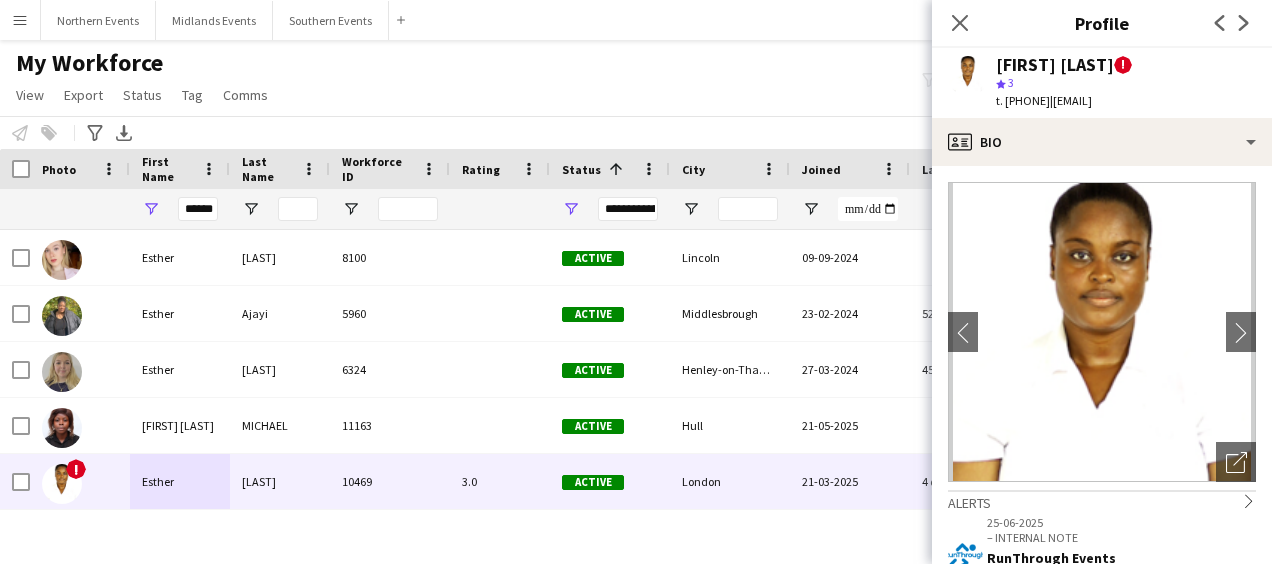 drag, startPoint x: 1098, startPoint y: 103, endPoint x: 1197, endPoint y: 106, distance: 99.04544 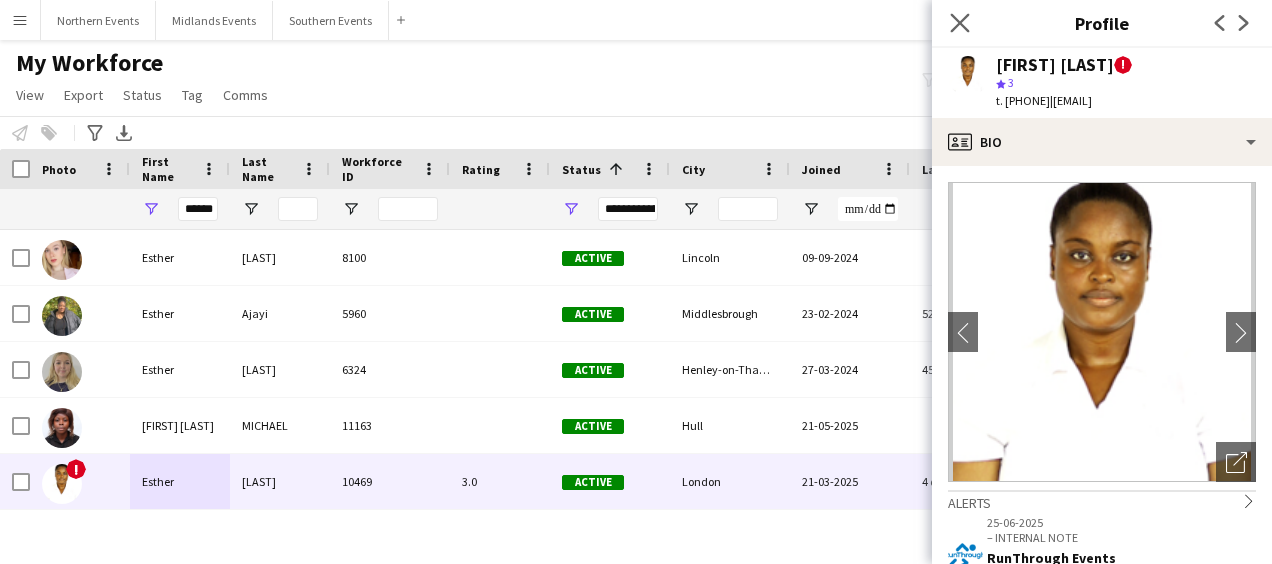 click on "Close pop-in" 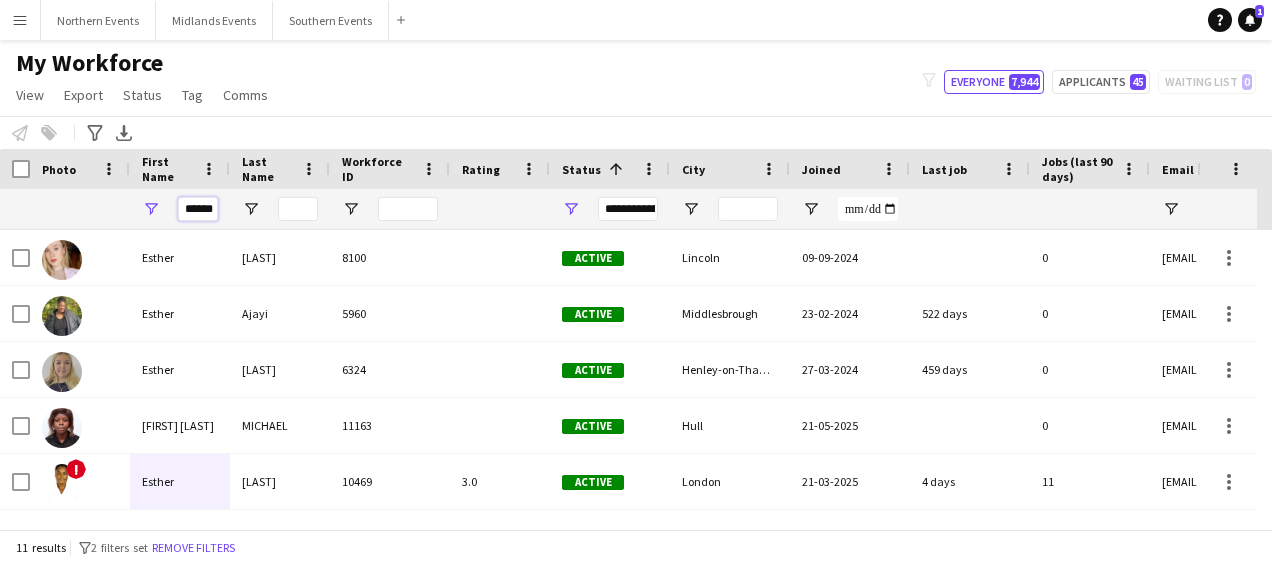 click on "******" at bounding box center [198, 209] 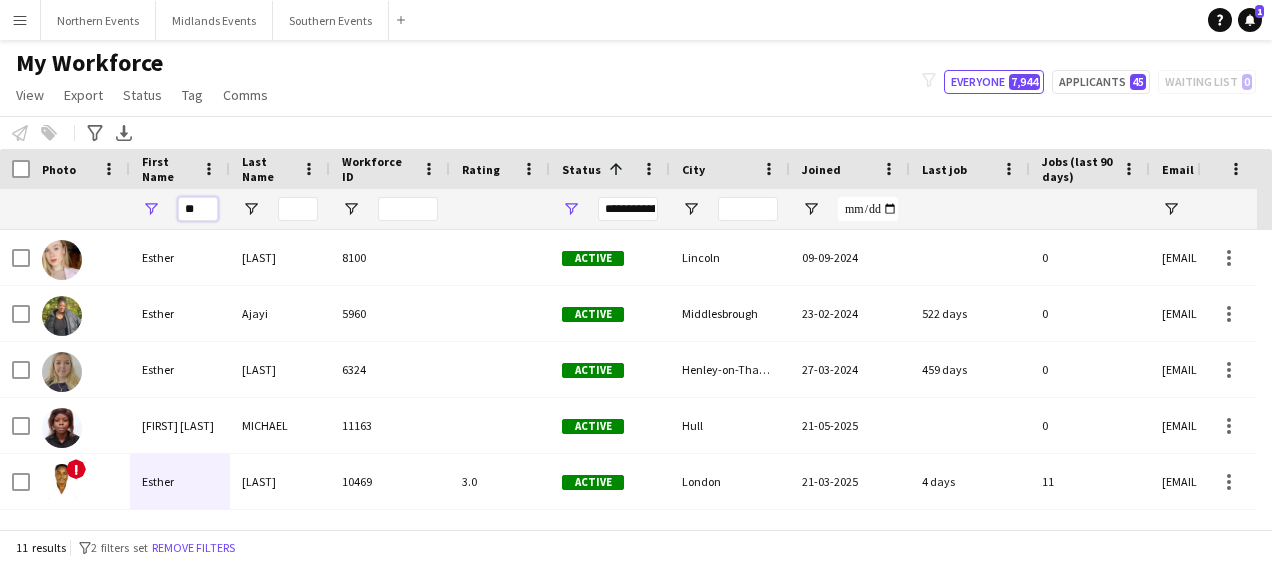 scroll, scrollTop: 0, scrollLeft: 0, axis: both 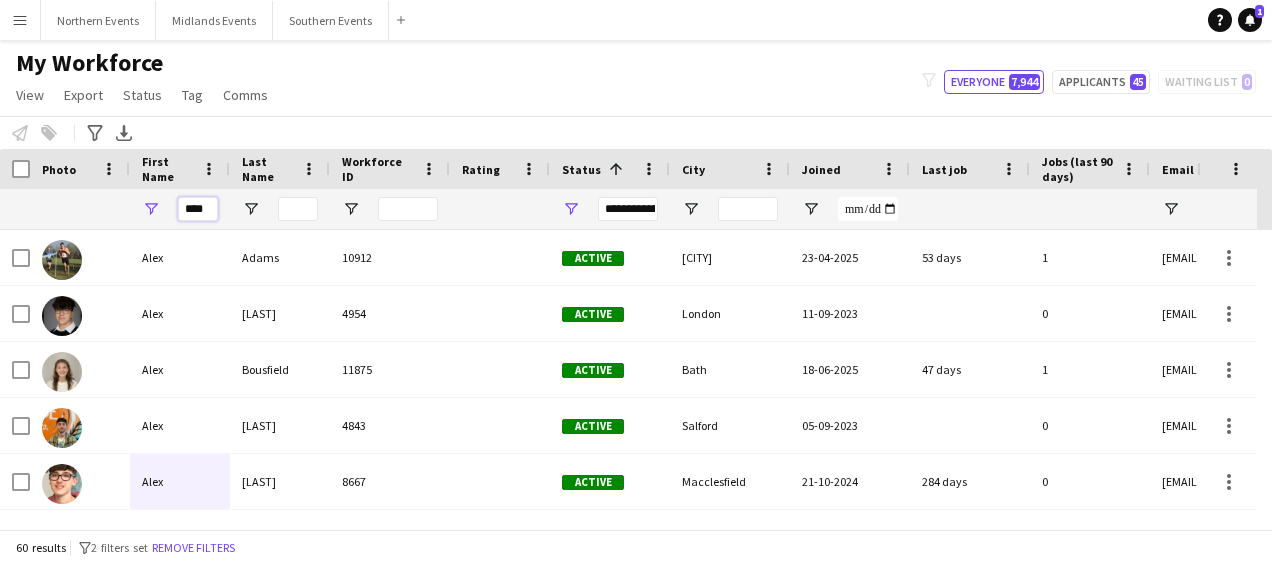 type on "****" 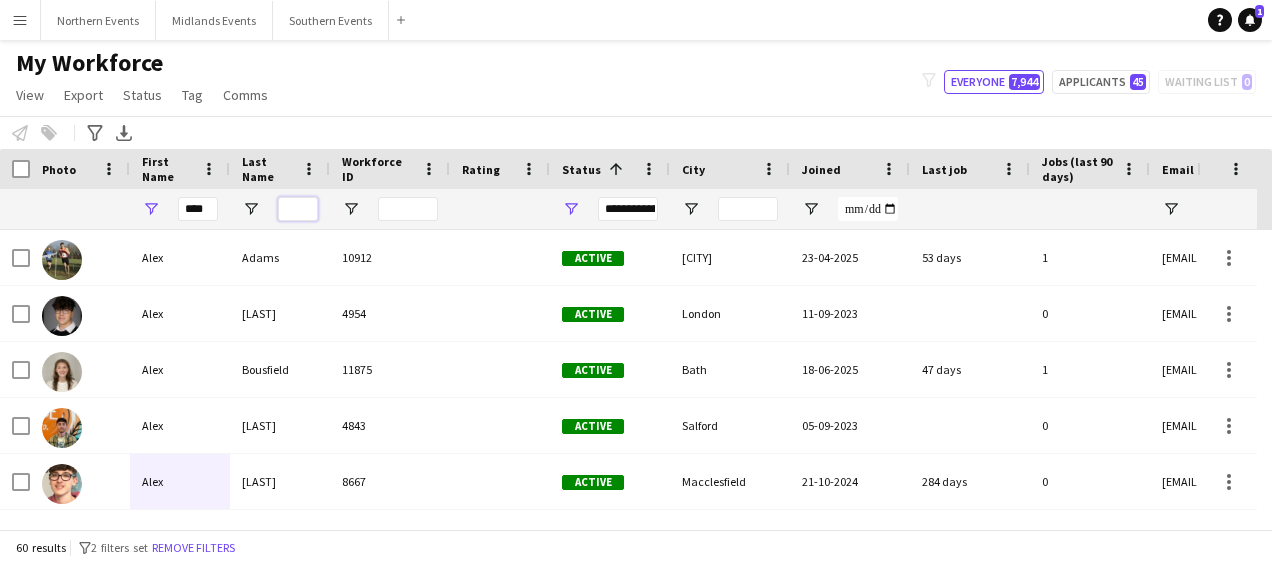 click at bounding box center [298, 209] 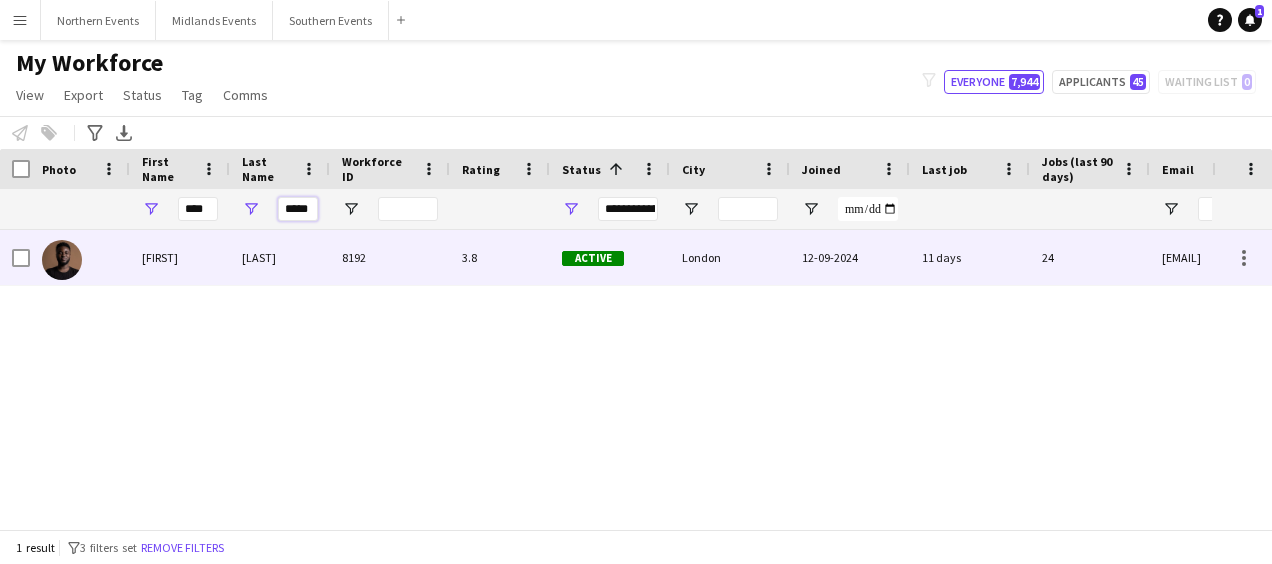 type on "*****" 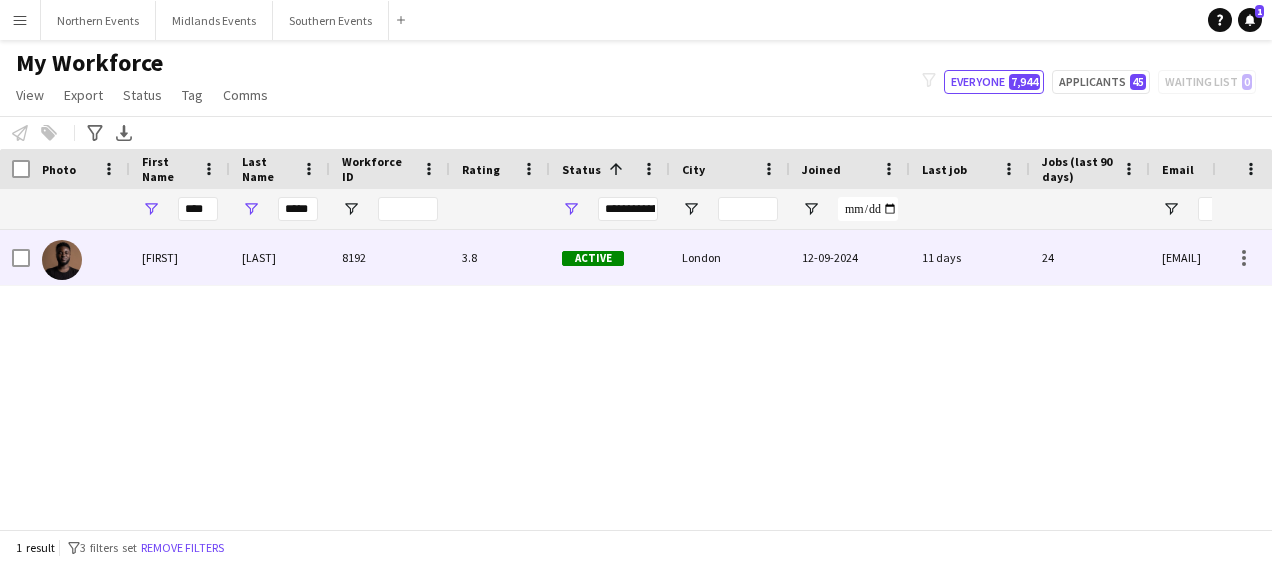click on "[FIRST]" at bounding box center (180, 257) 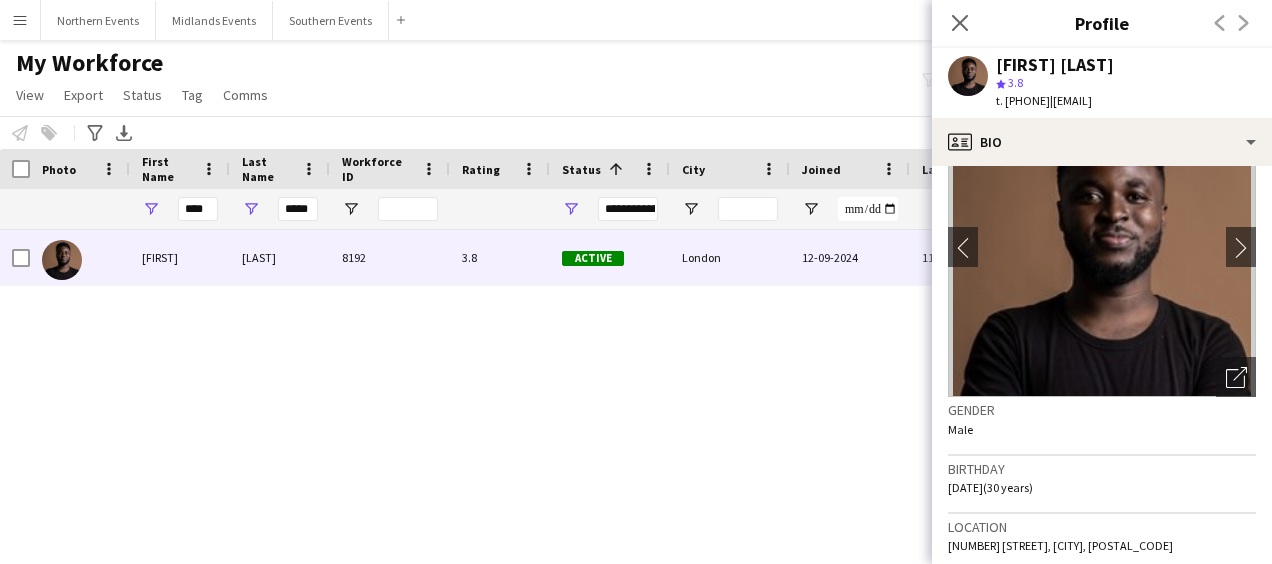 scroll, scrollTop: 0, scrollLeft: 0, axis: both 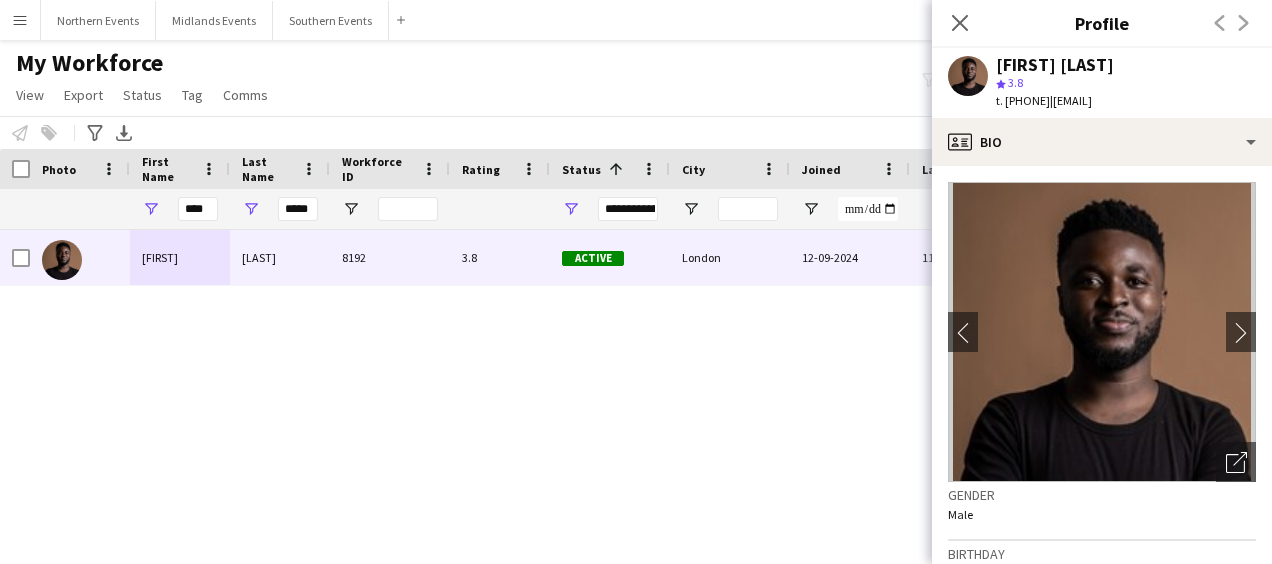 drag, startPoint x: 1092, startPoint y: 101, endPoint x: 1244, endPoint y: 102, distance: 152.0033 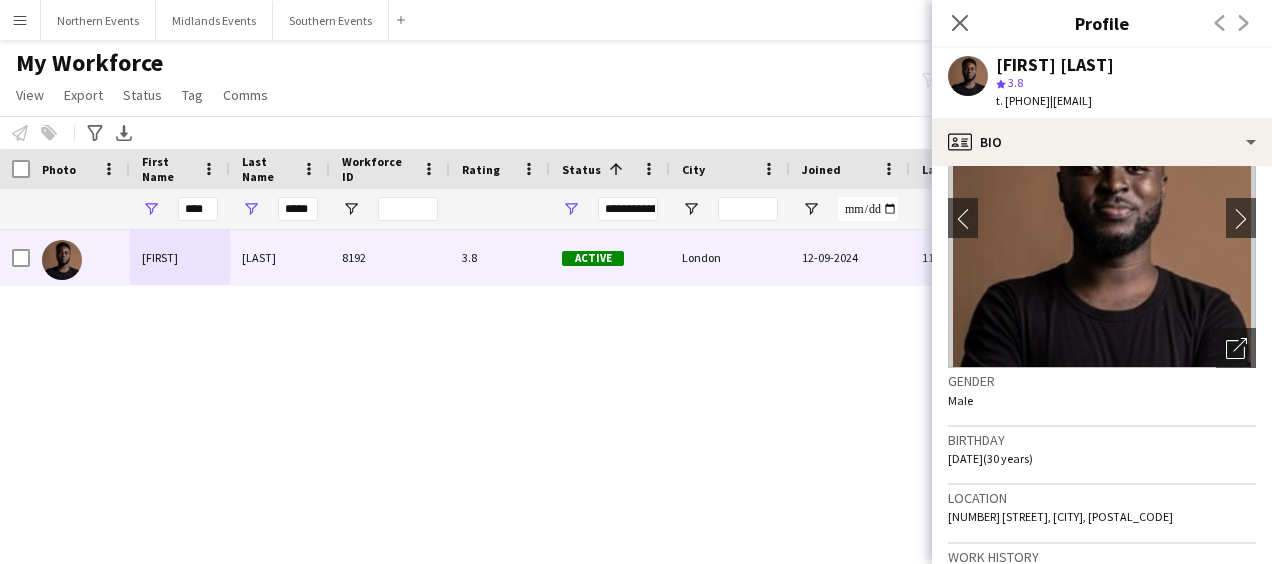 scroll, scrollTop: 0, scrollLeft: 0, axis: both 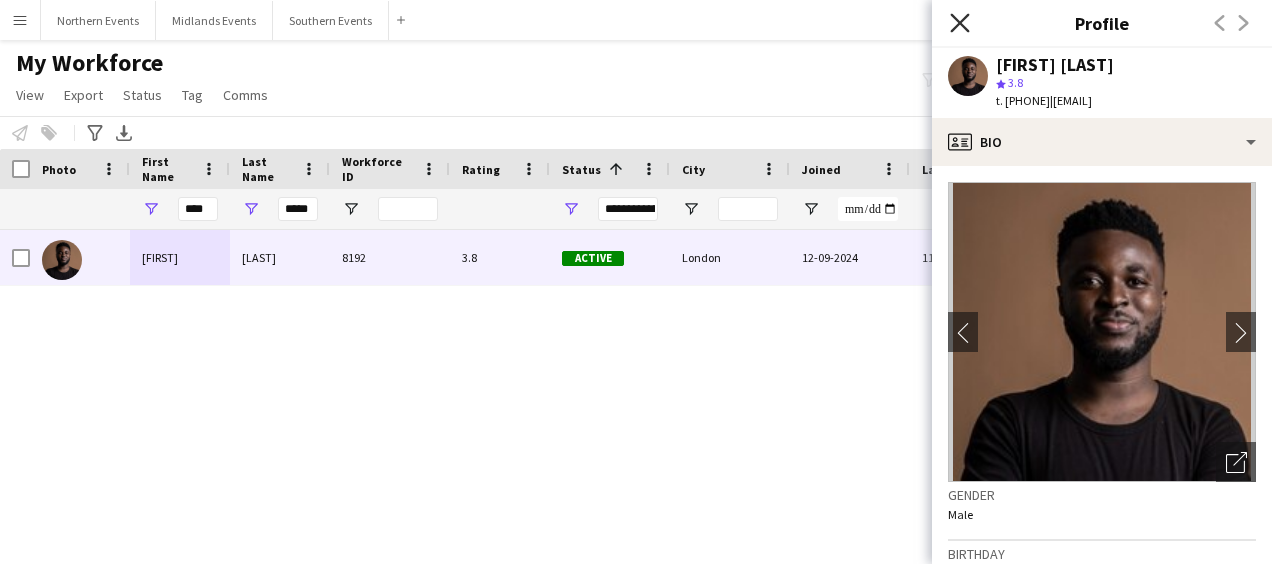 click 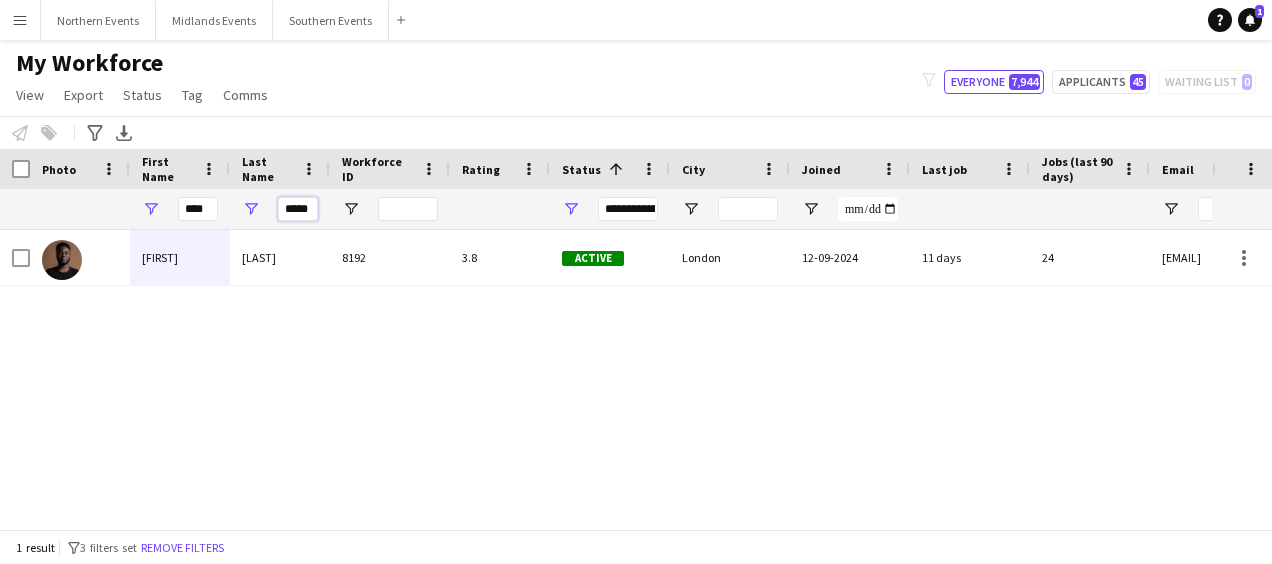 click on "*****" at bounding box center (298, 209) 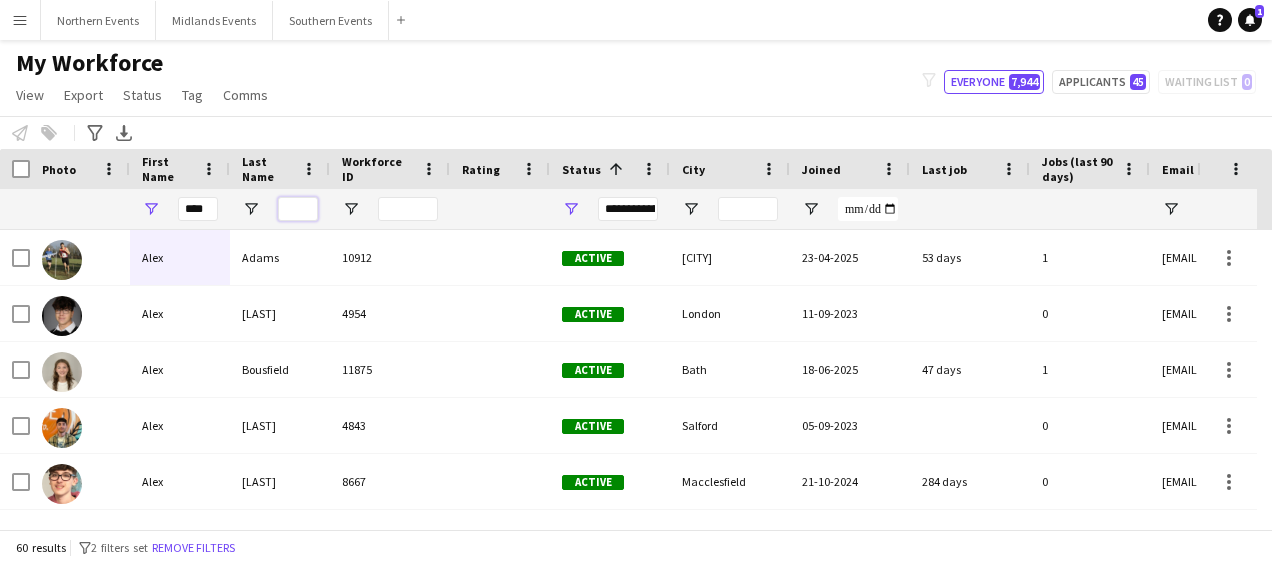 type 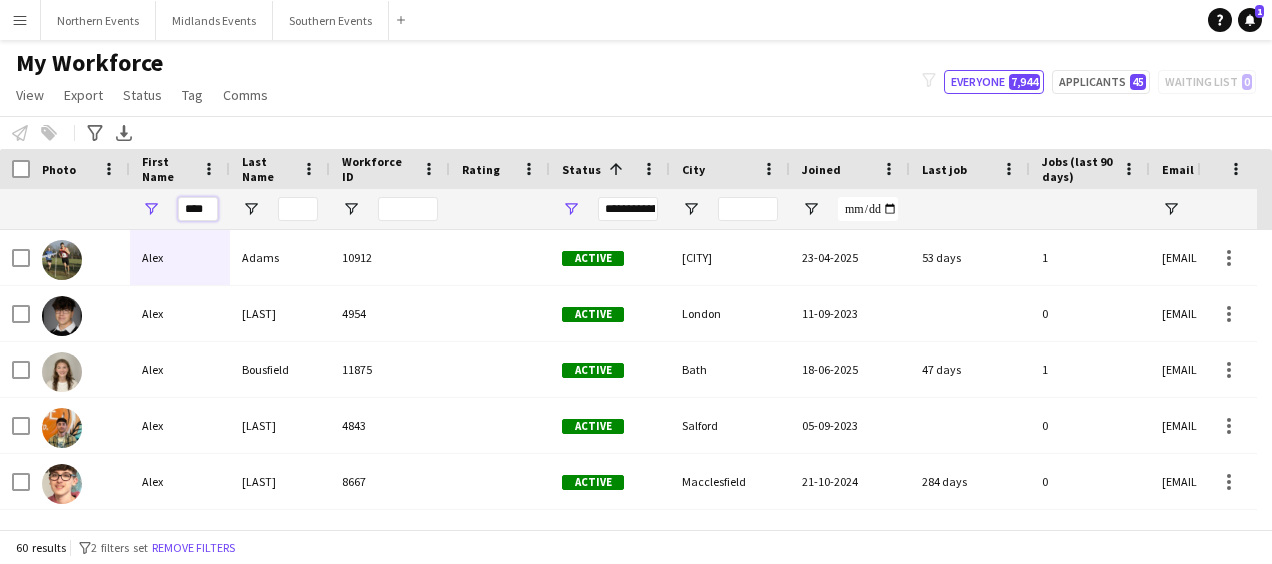 click on "****" at bounding box center [198, 209] 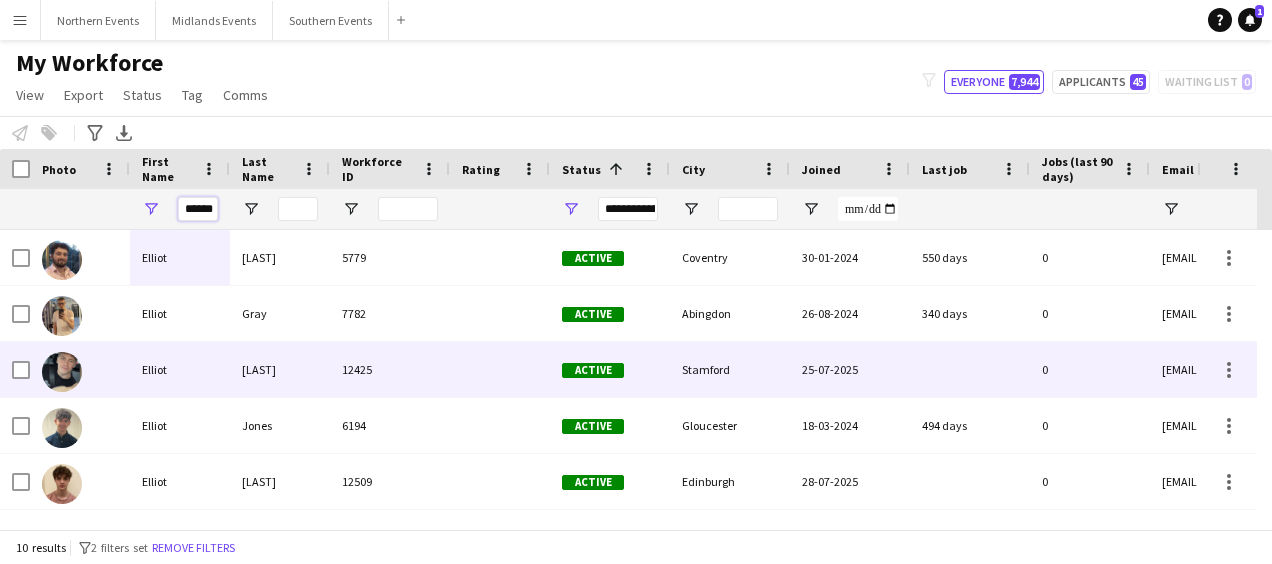 scroll, scrollTop: 148, scrollLeft: 0, axis: vertical 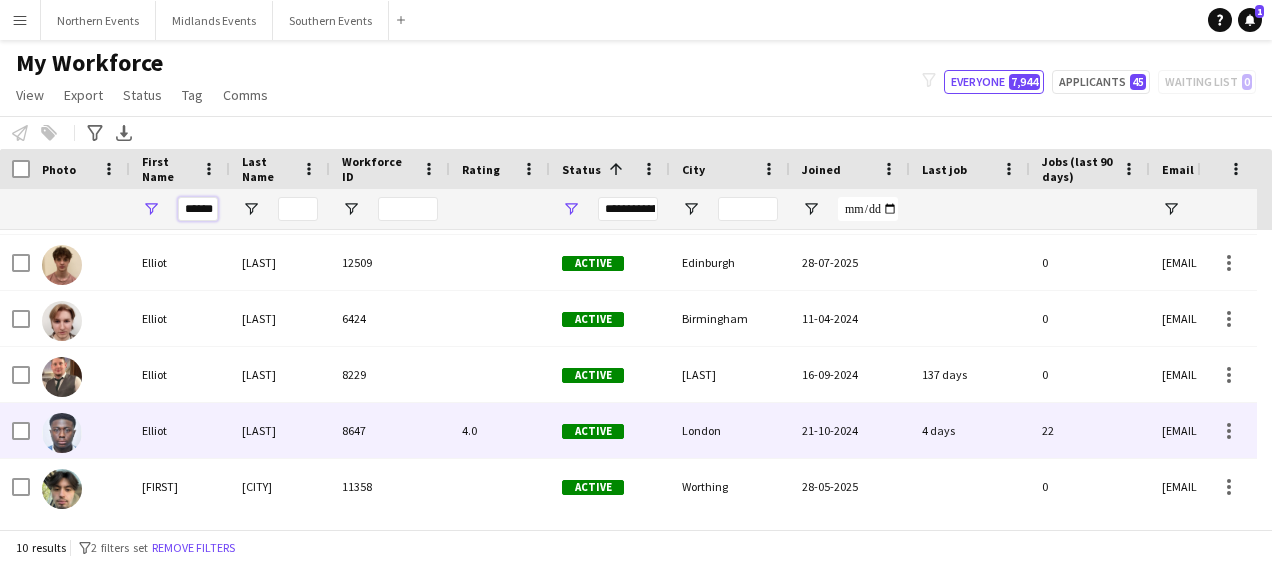 type on "******" 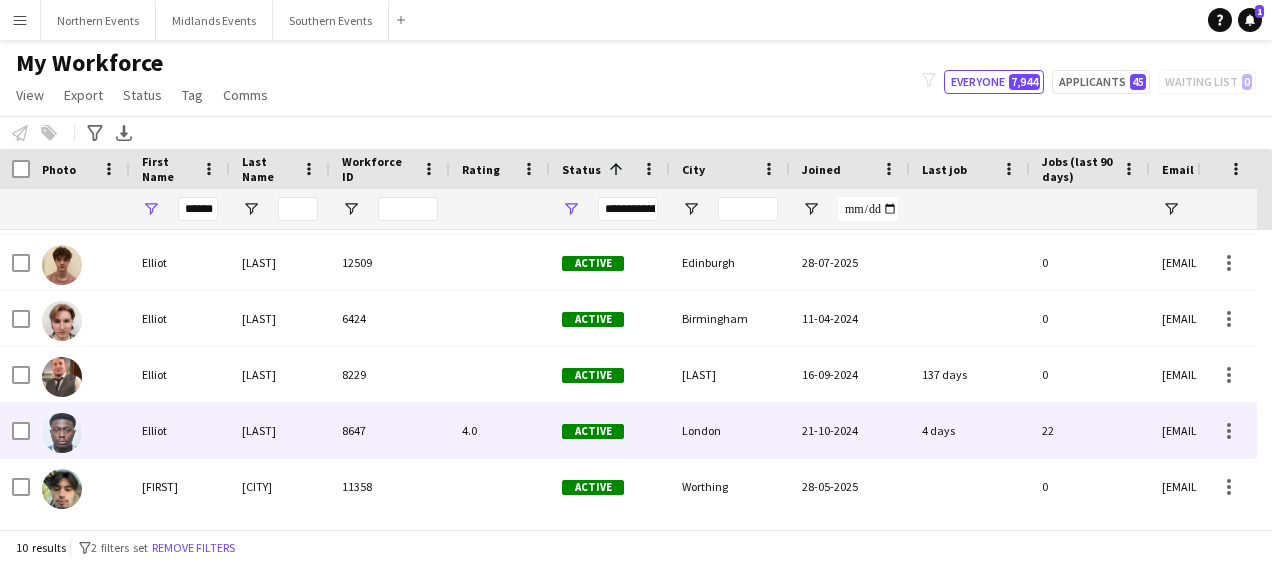 click on "Elliot" at bounding box center [180, 430] 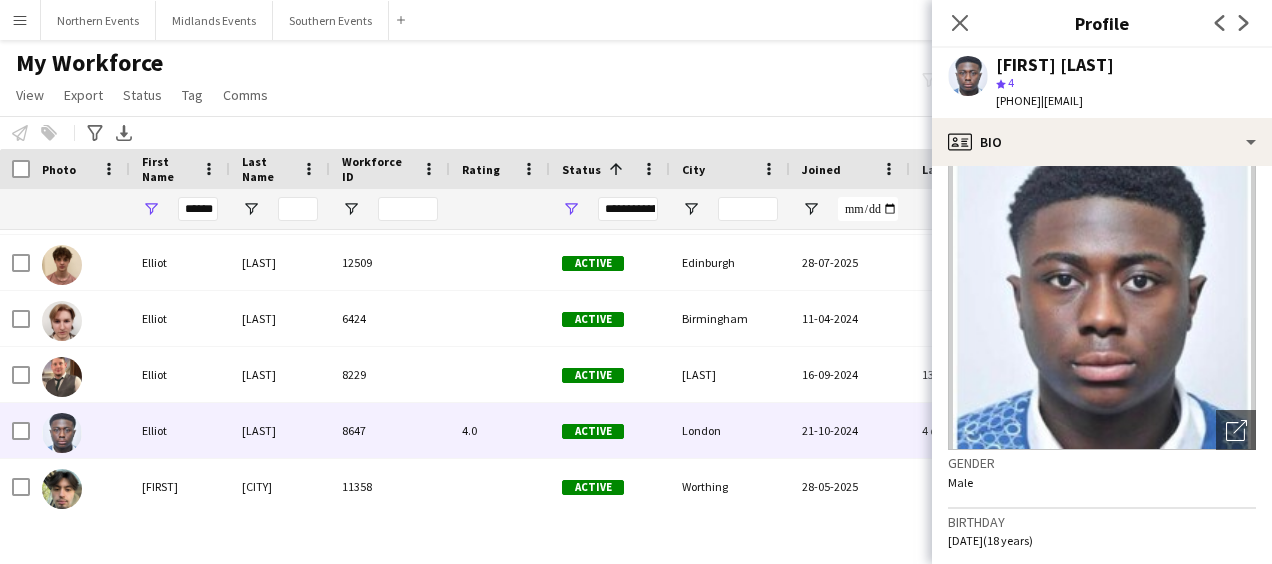 scroll, scrollTop: 48, scrollLeft: 0, axis: vertical 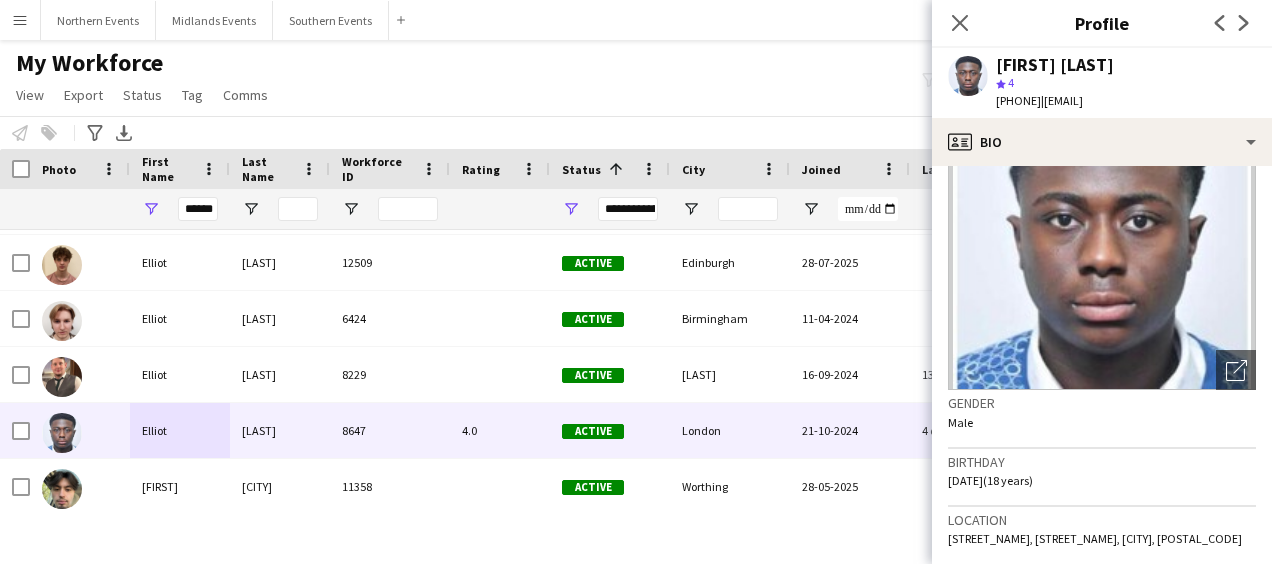 drag, startPoint x: 1091, startPoint y: 102, endPoint x: 1211, endPoint y: 96, distance: 120.14991 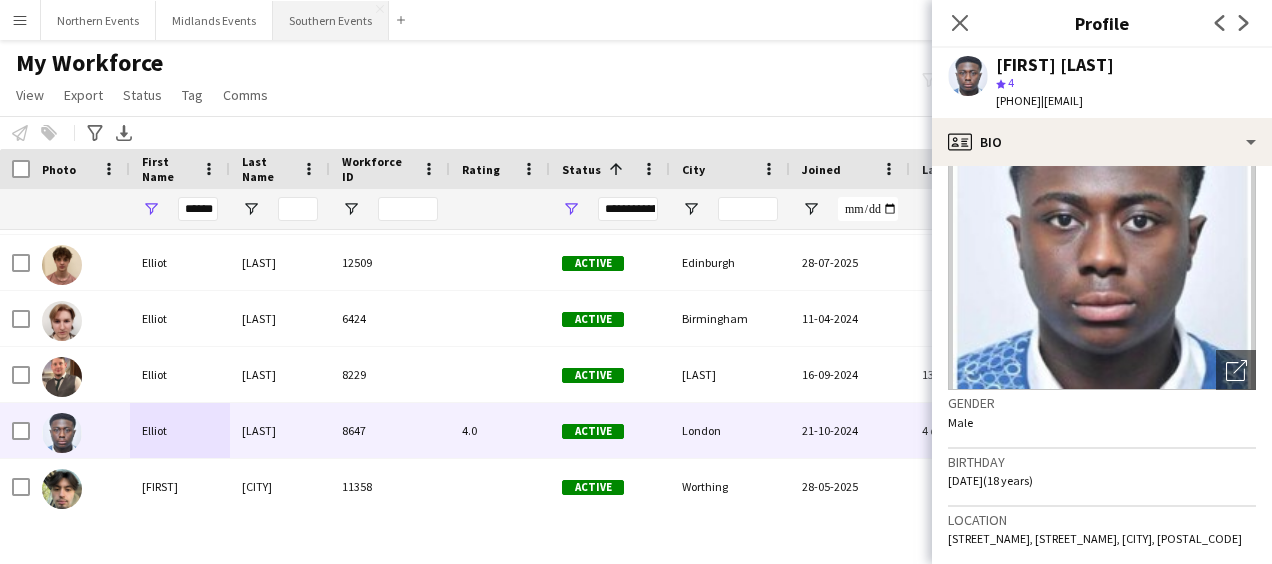 click on "Southern Events
Close" at bounding box center (331, 20) 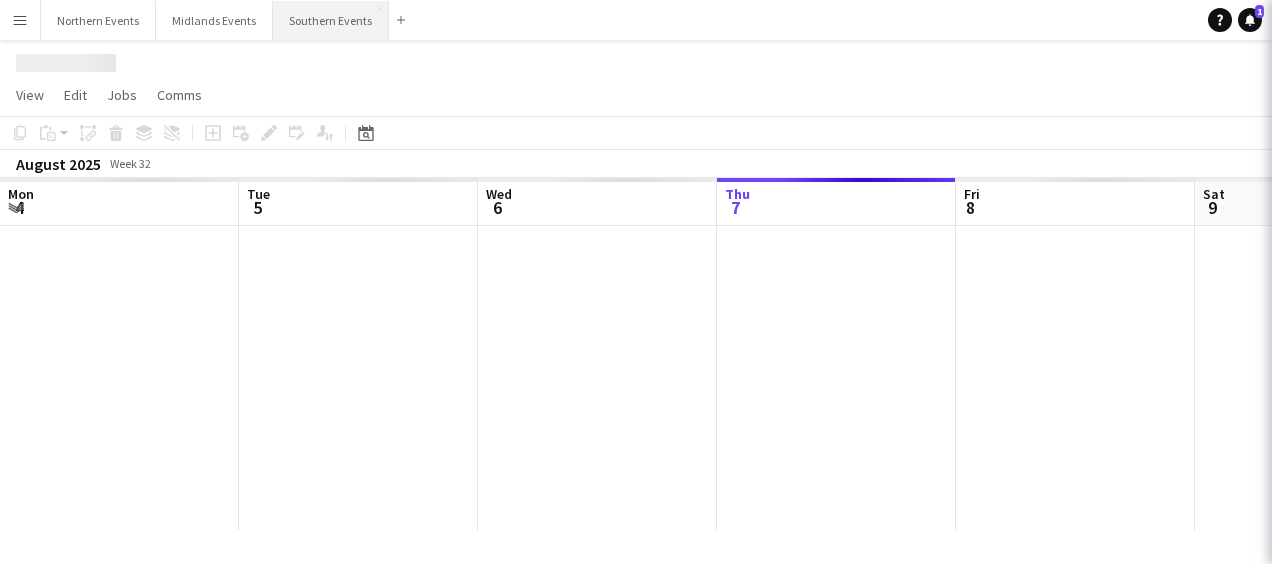 scroll, scrollTop: 0, scrollLeft: 478, axis: horizontal 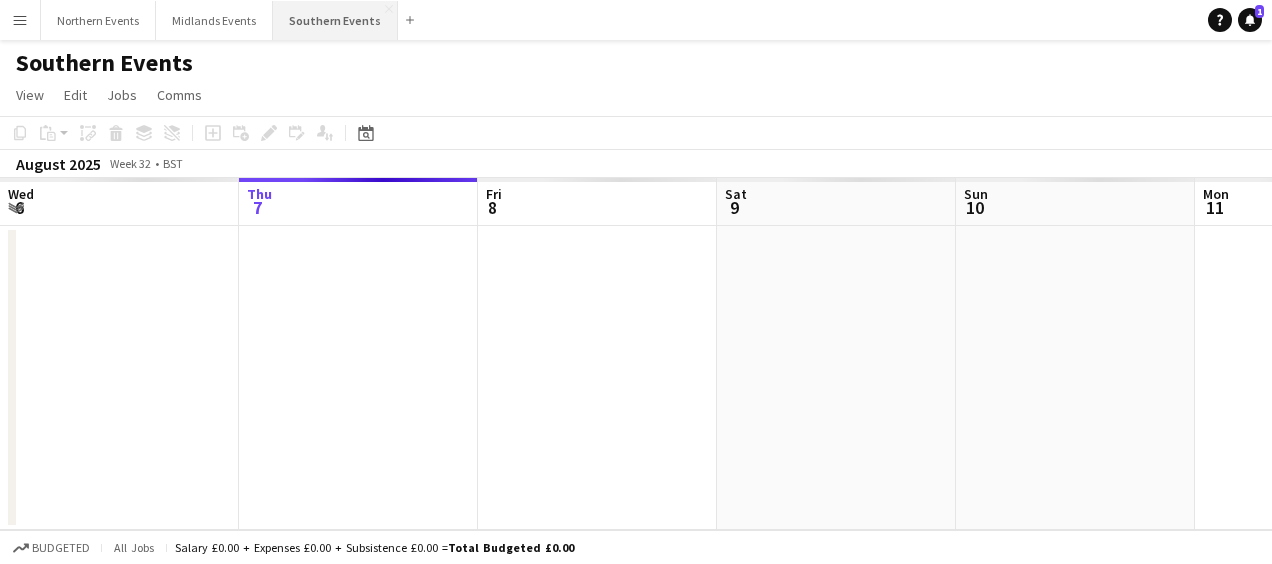 click on "Southern Events
Close" at bounding box center [335, 20] 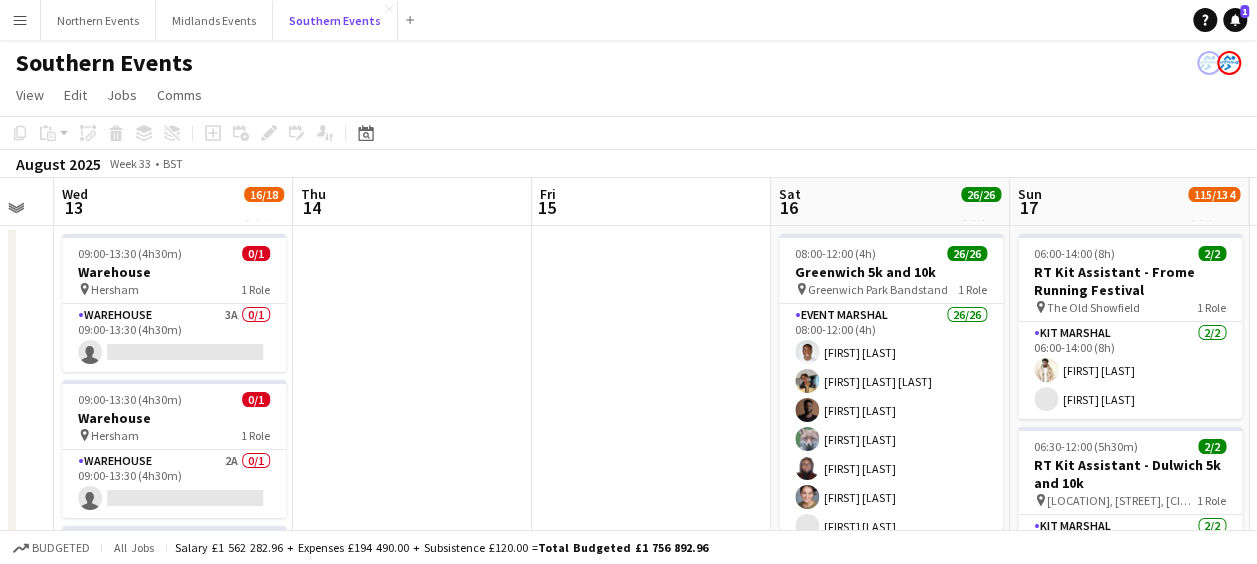 scroll, scrollTop: 0, scrollLeft: 923, axis: horizontal 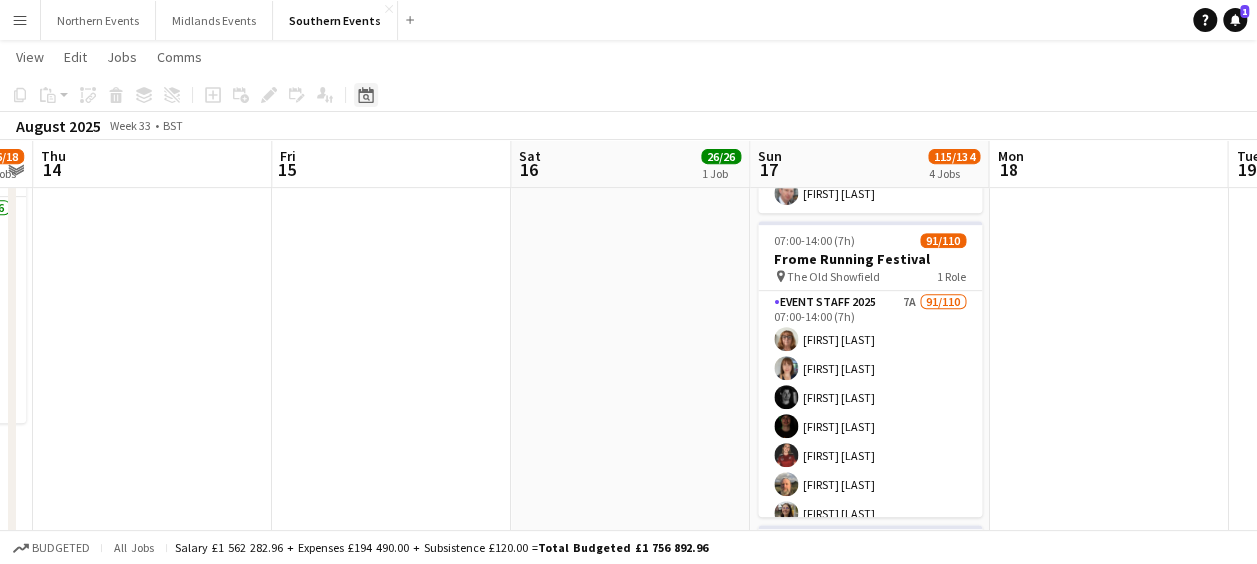 click on "Date picker" 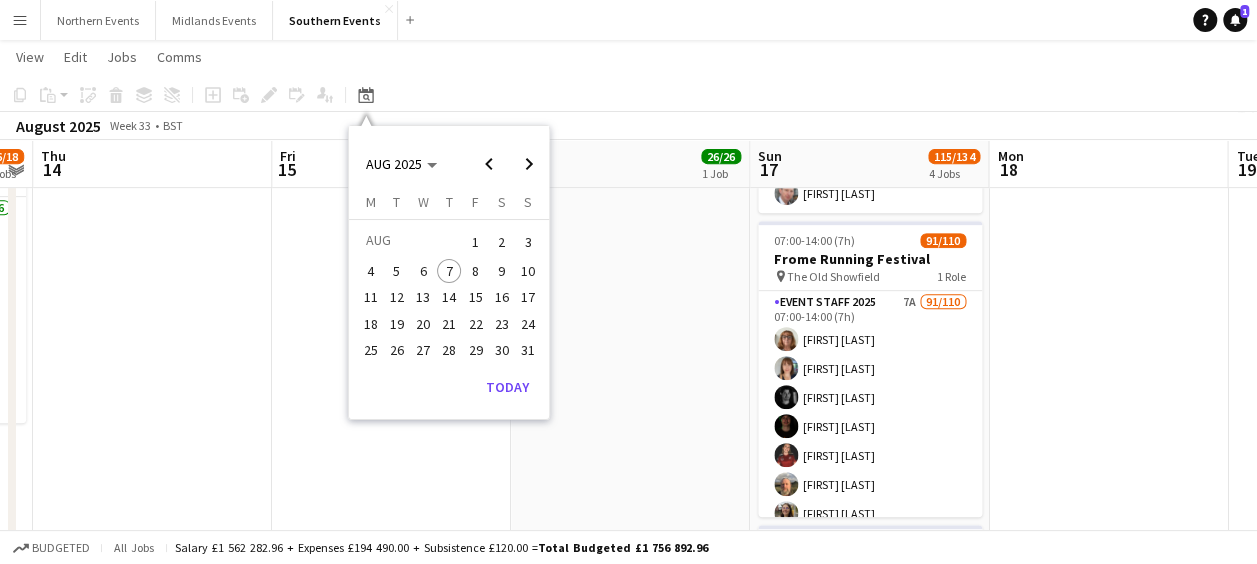click on "21" at bounding box center [449, 324] 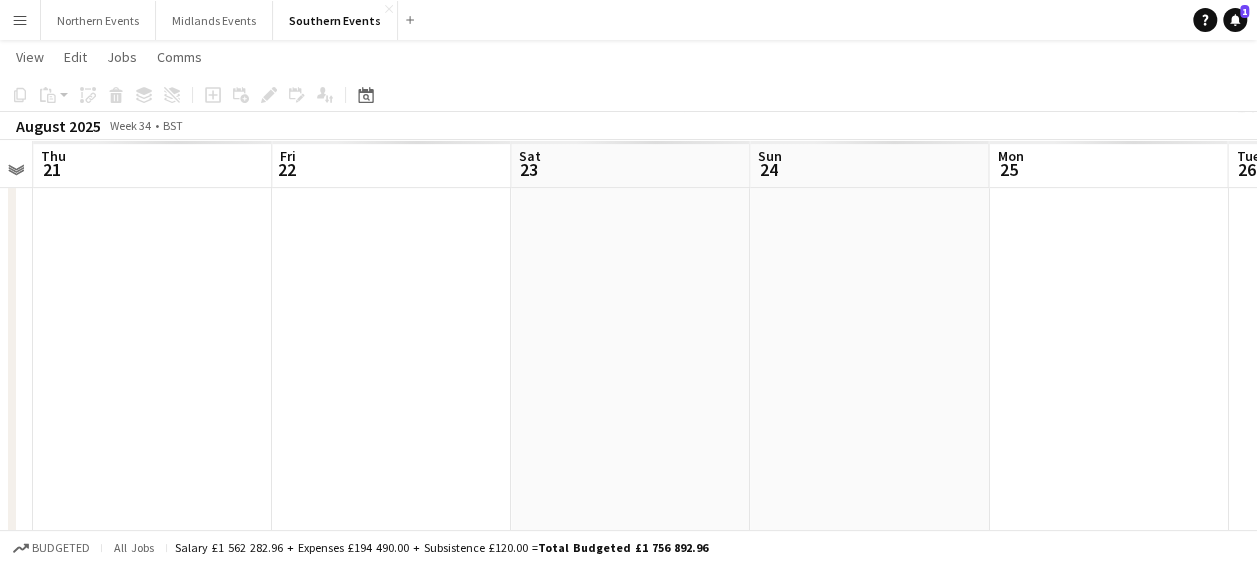 scroll, scrollTop: 0, scrollLeft: 688, axis: horizontal 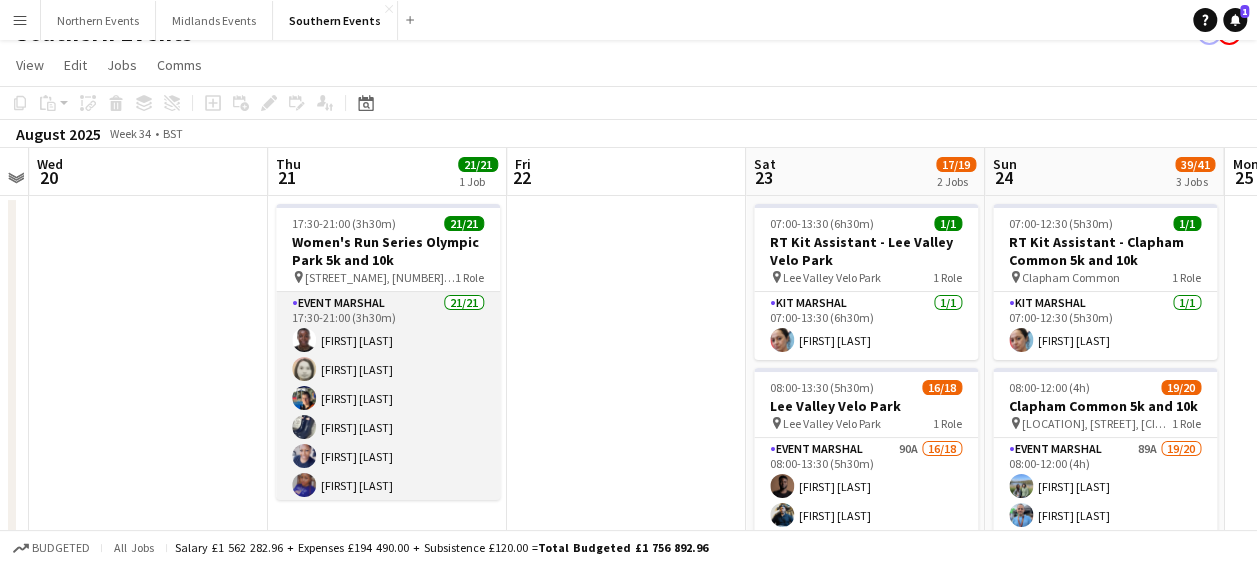 click on "Event Marshal   21/21   17:30-21:00 (3h30m)
[FIRST] [LAST] [FIRST] [LAST] [FIRST] [LAST] [FIRST] [LAST] [FIRST] [LAST] [FIRST] [LAST] [FIRST] [LAST] [FIRST] [LAST] [FIRST] [LAST] [FIRST] [LAST] [FIRST] [LAST] [FIRST] [LAST] [FIRST] [LAST] [FIRST] [LAST] [FIRST] [LAST] [FIRST] [LAST] [FIRST] [LAST] [FIRST] [LAST] [FIRST] [LAST] [FIRST] [LAST] [FIRST] [LAST] [FIRST] [LAST] [FIRST] [LAST] [FIRST] [LAST] [FIRST] [LAST] [FIRST] [LAST] [FIRST] [LAST] [FIRST] [LAST] [FIRST] [LAST]" at bounding box center (388, 616) 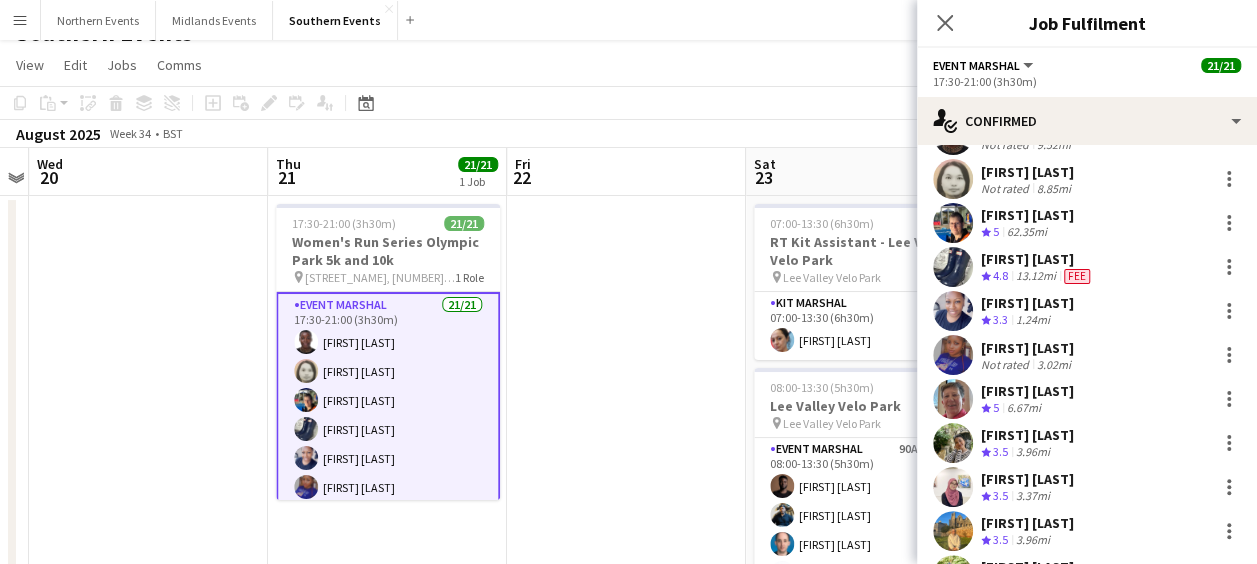 scroll, scrollTop: 109, scrollLeft: 0, axis: vertical 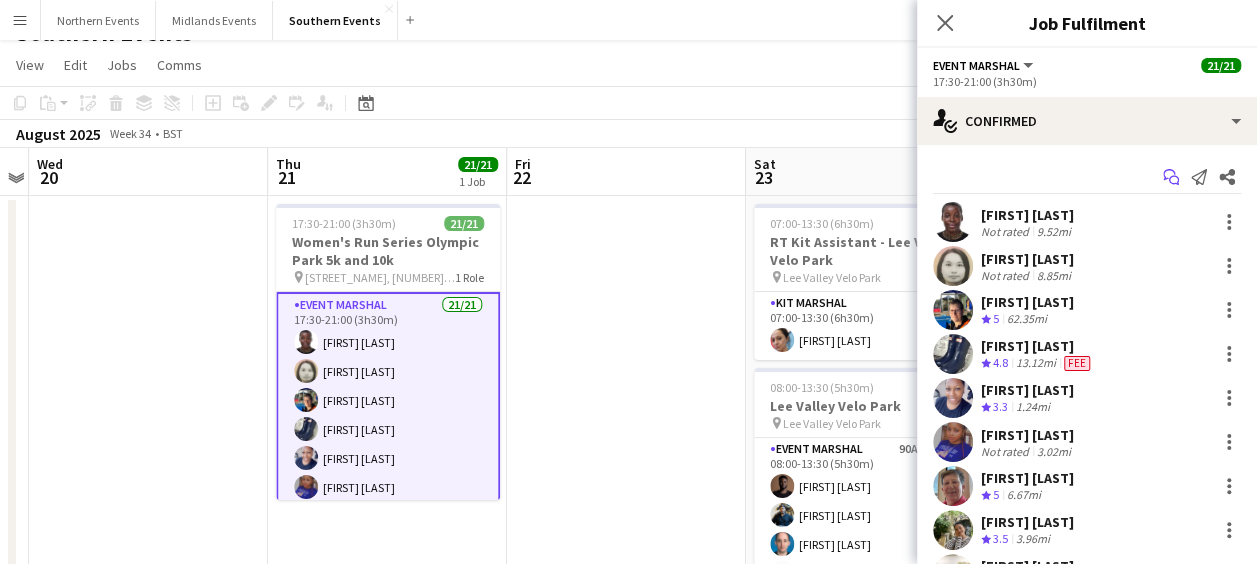 click 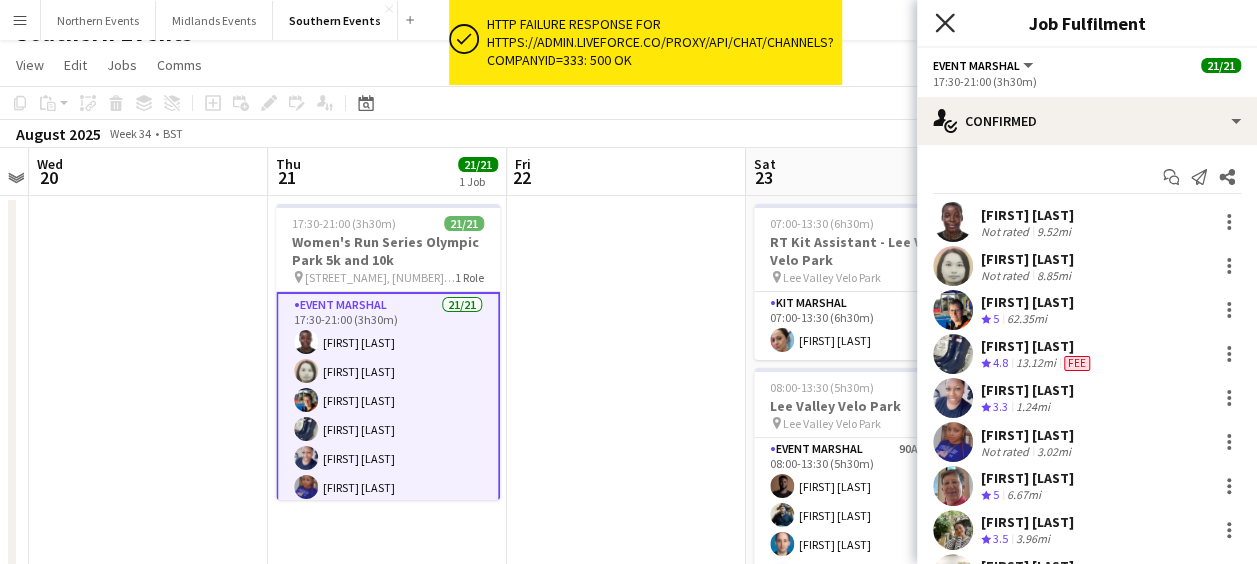 click 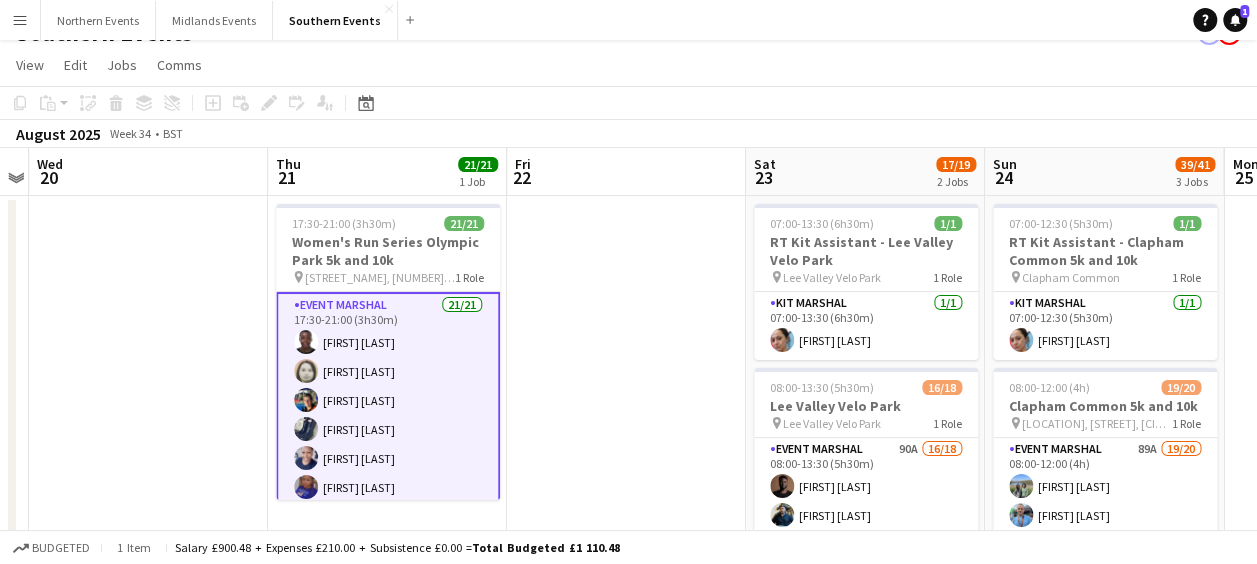 click on "Menu" at bounding box center [20, 20] 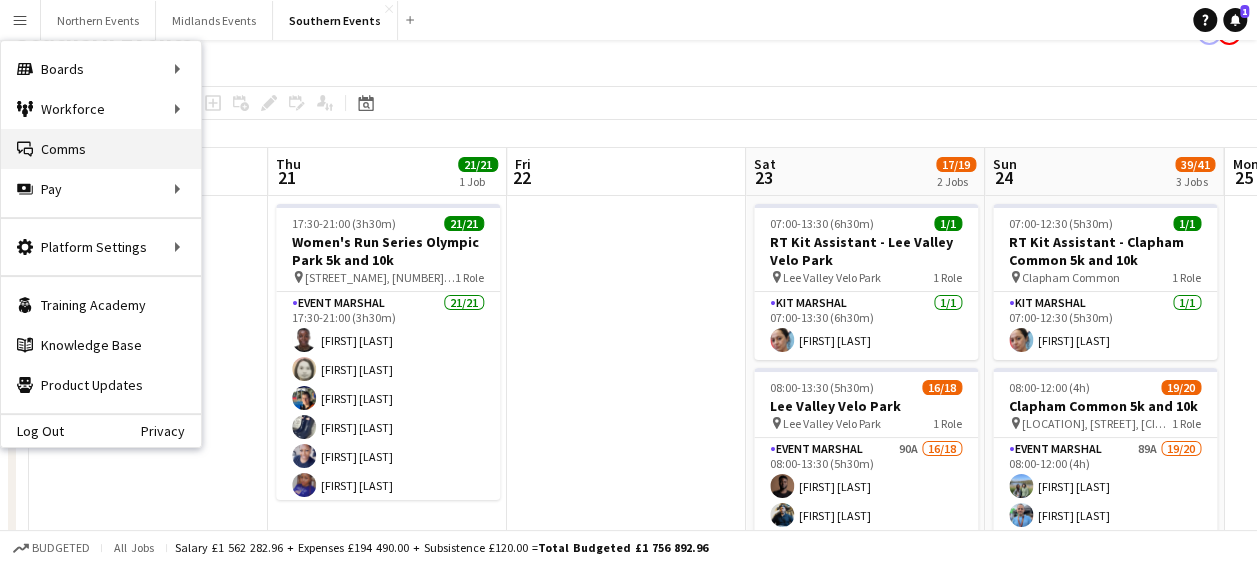 click on "Comms
Comms" at bounding box center (101, 149) 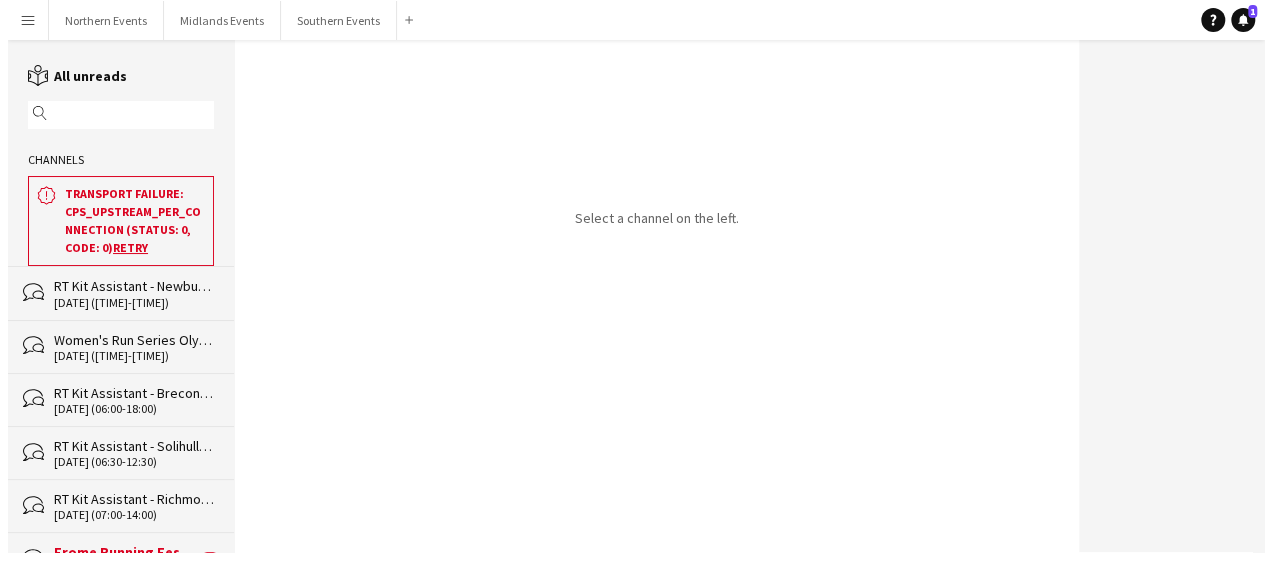 scroll, scrollTop: 0, scrollLeft: 0, axis: both 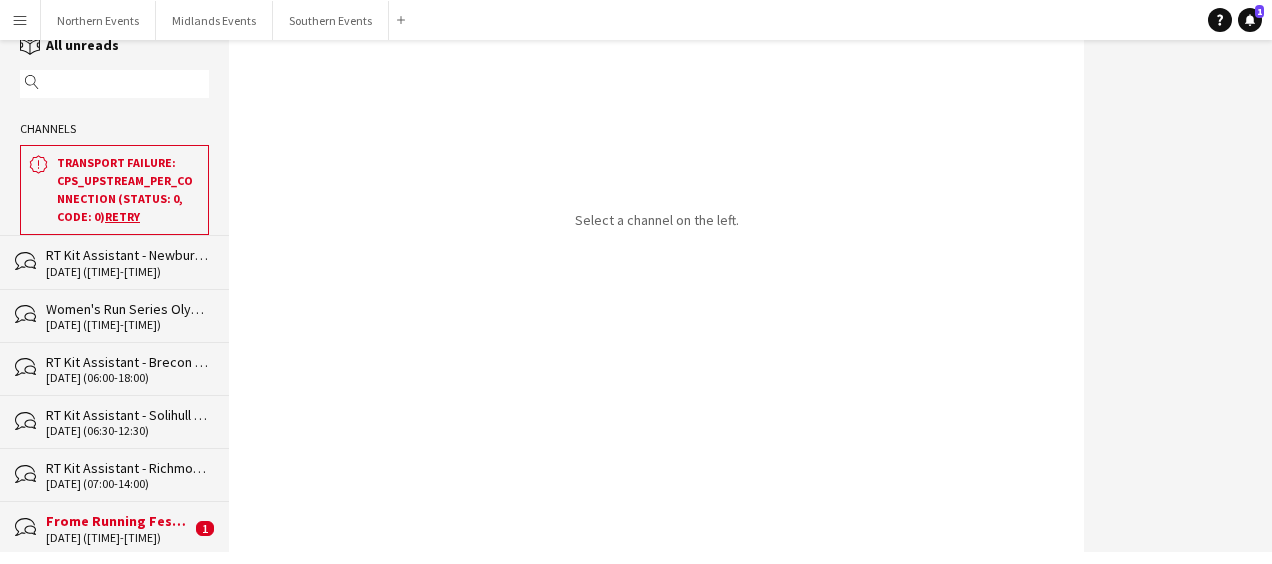 click on "Frome Running Festival" 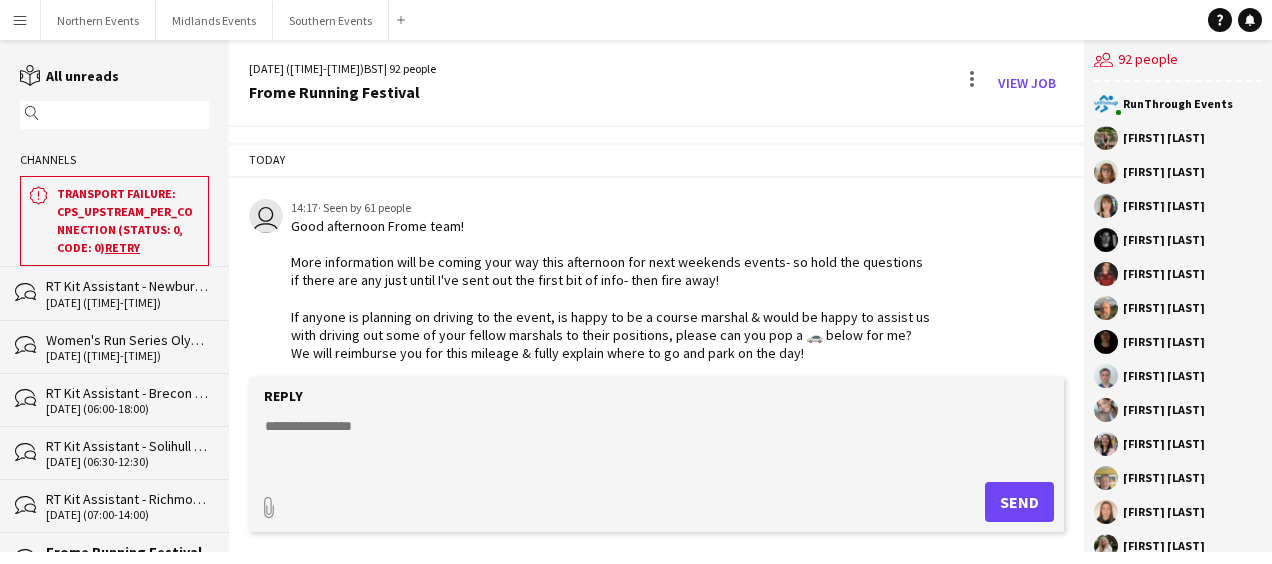scroll, scrollTop: 3134, scrollLeft: 0, axis: vertical 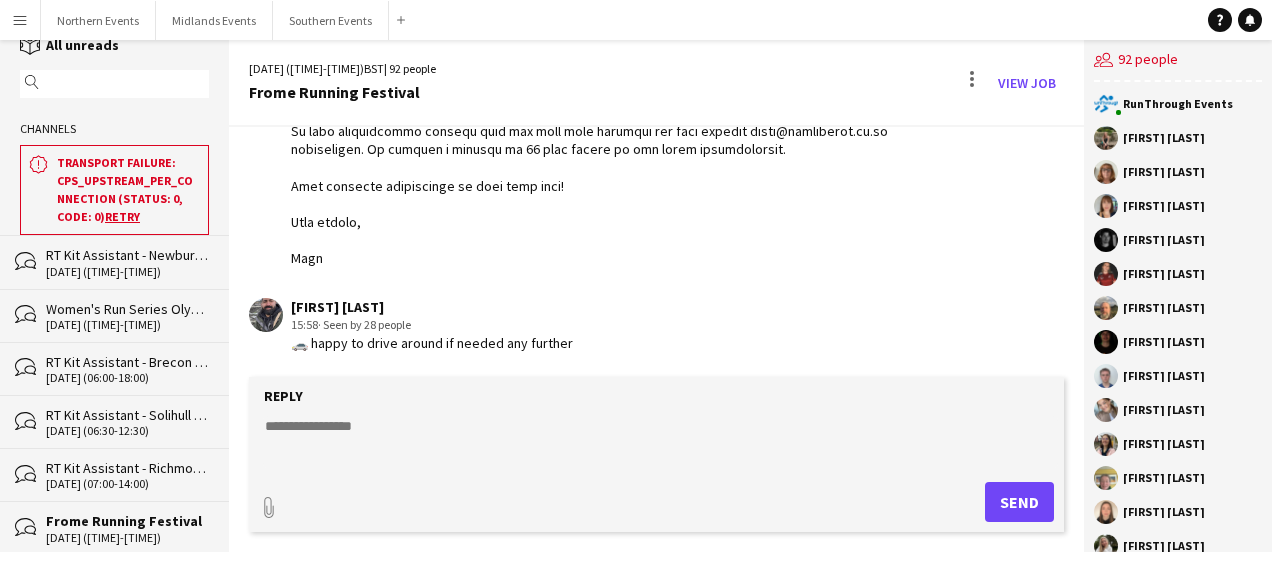 click on "Retry" 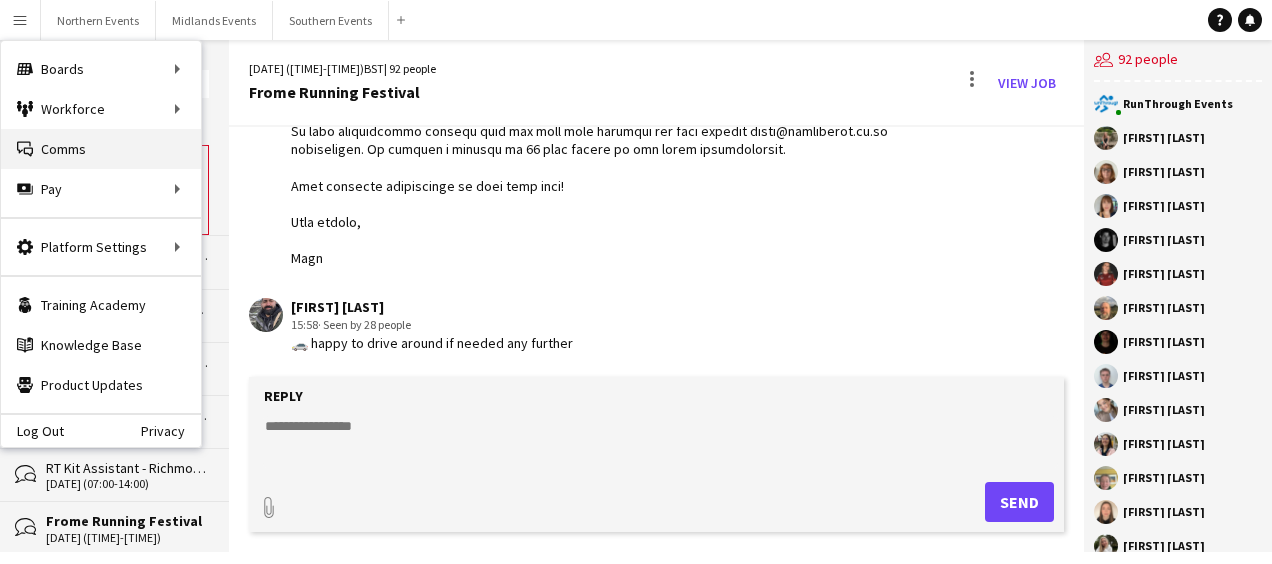 click on "Comms
Comms" at bounding box center [101, 149] 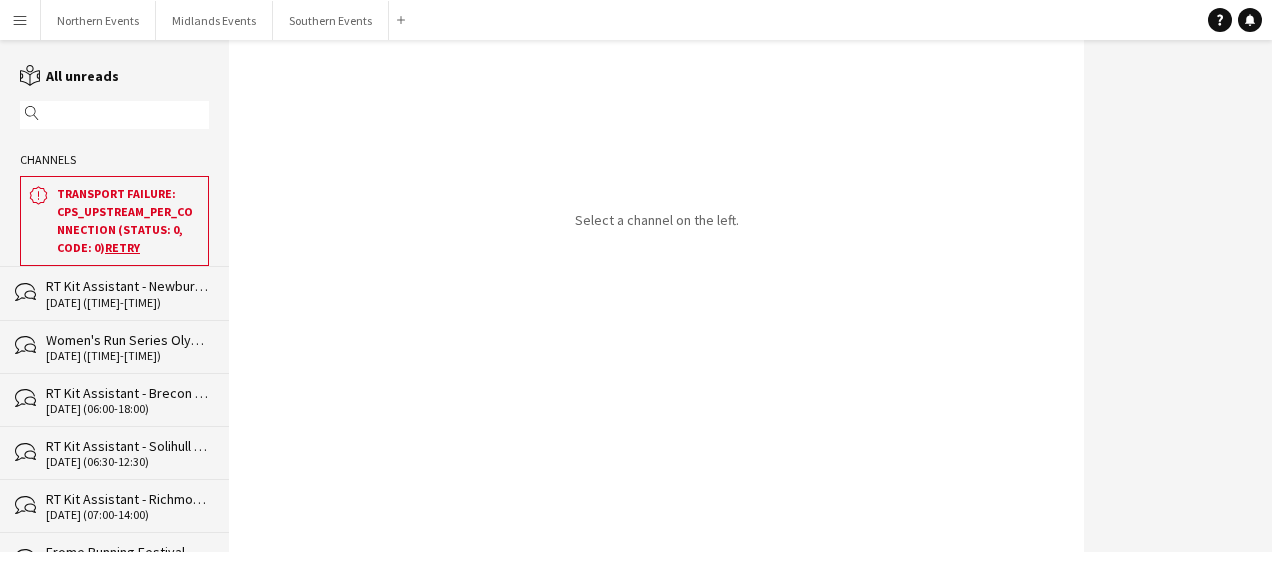 scroll, scrollTop: 31, scrollLeft: 0, axis: vertical 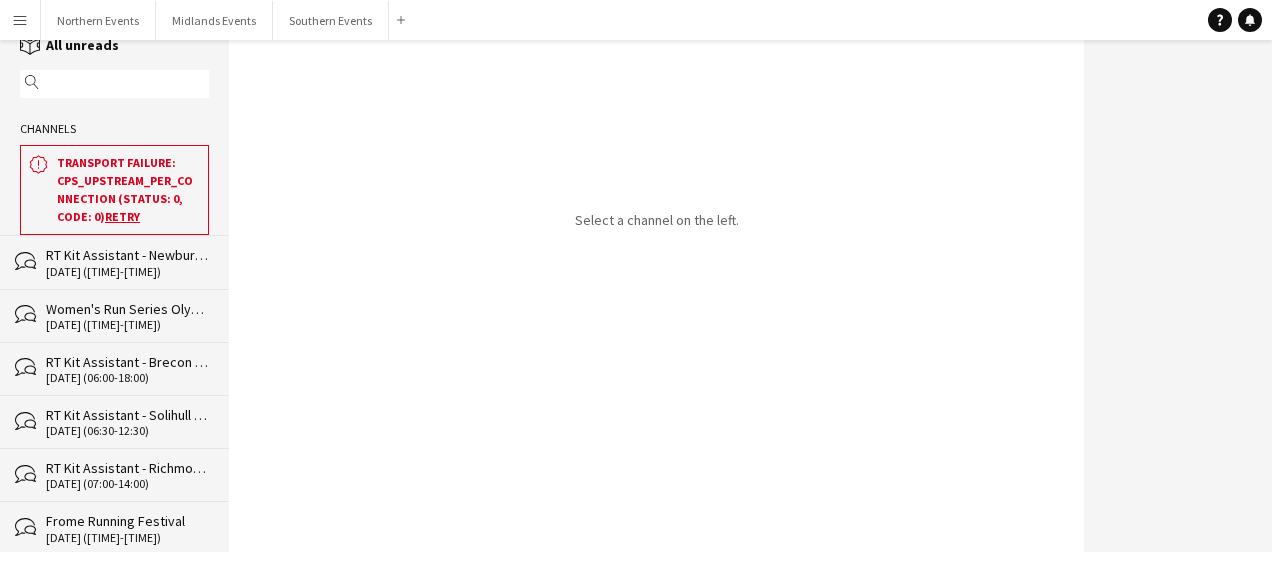 click 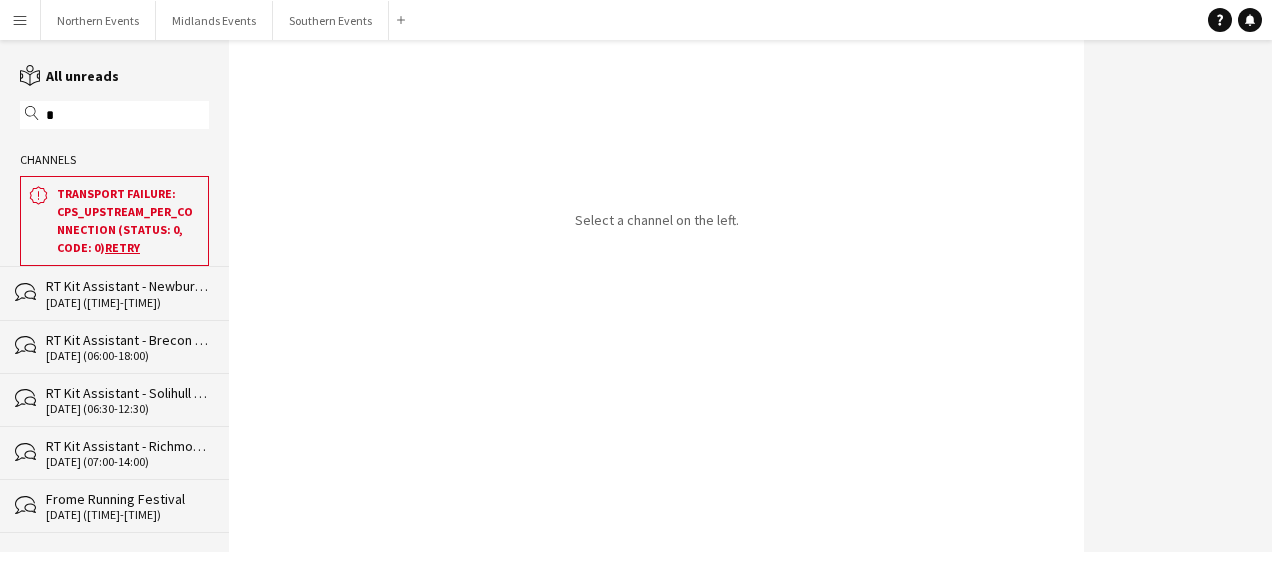 scroll, scrollTop: 0, scrollLeft: 0, axis: both 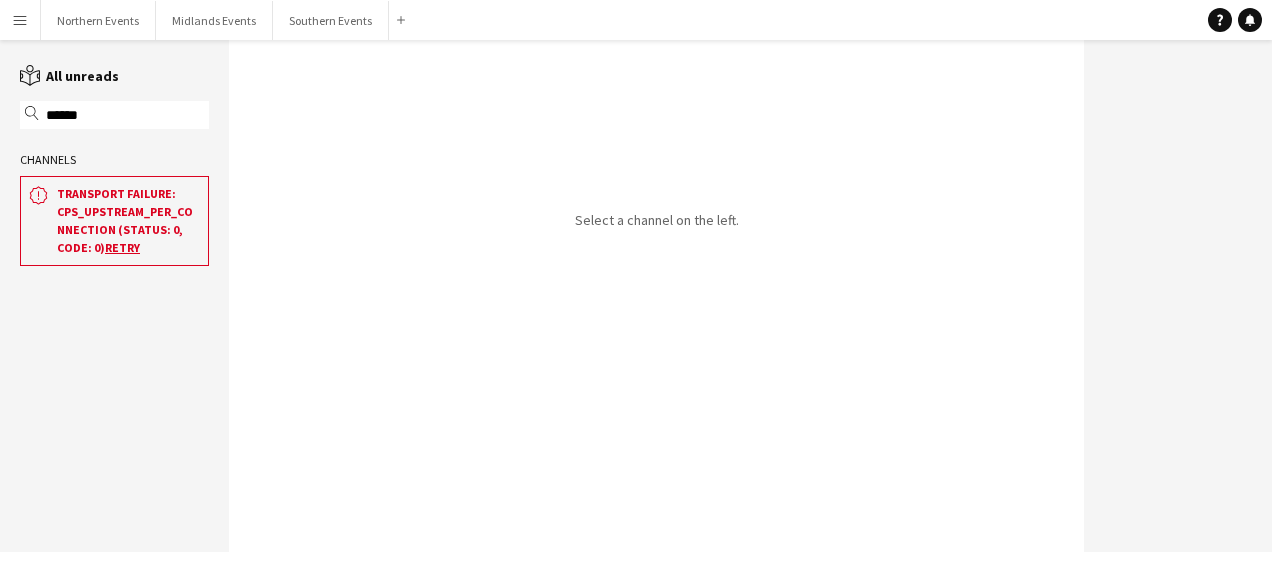 type on "******" 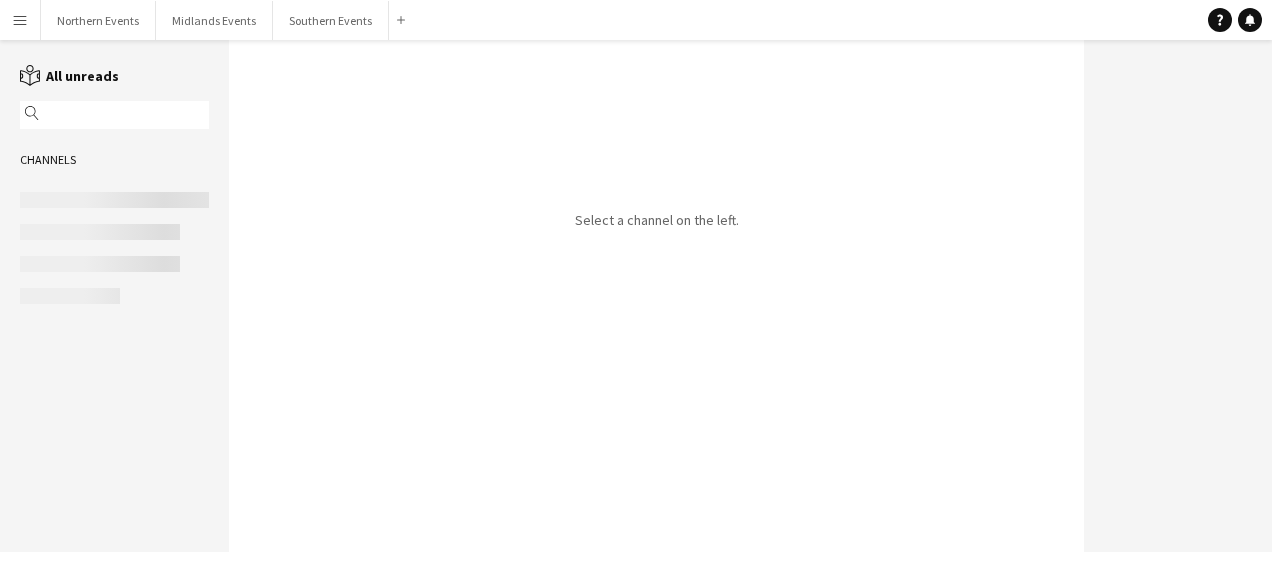 scroll, scrollTop: 0, scrollLeft: 0, axis: both 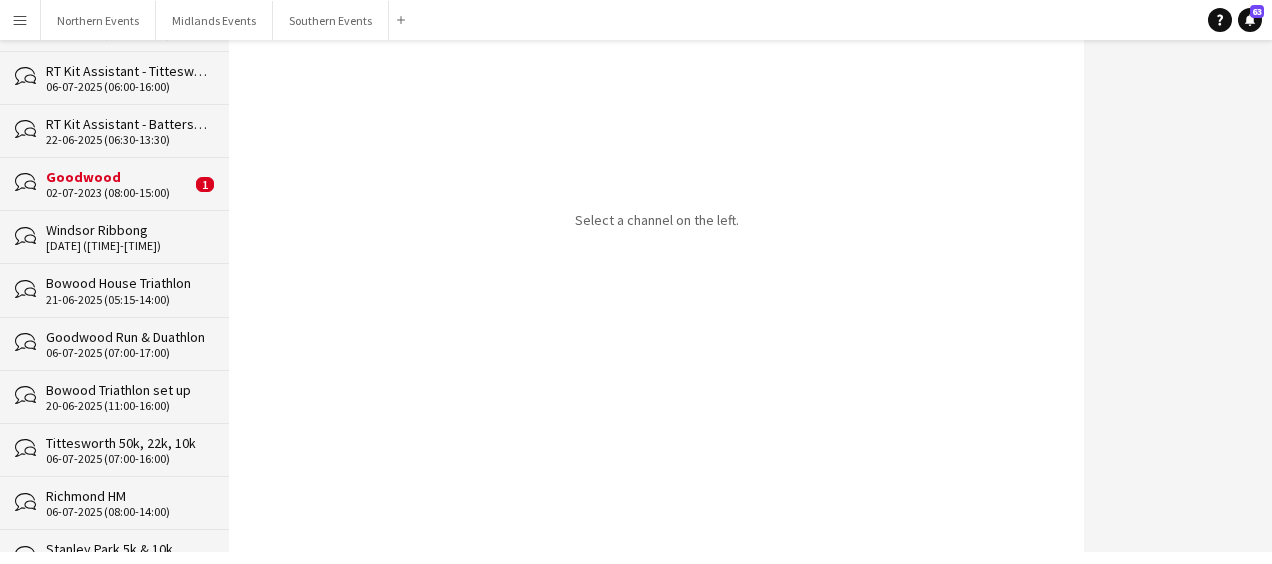 click on "bubbles
Goodwood    [DATE] ([TIME]-[TIME])   1" 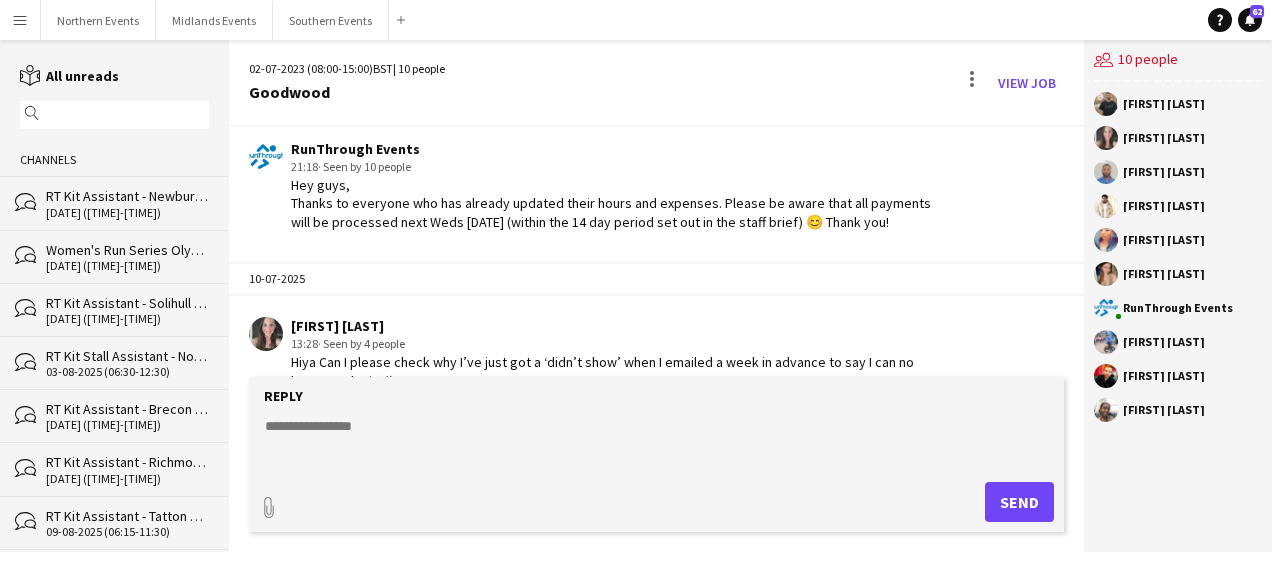 scroll, scrollTop: 3043, scrollLeft: 0, axis: vertical 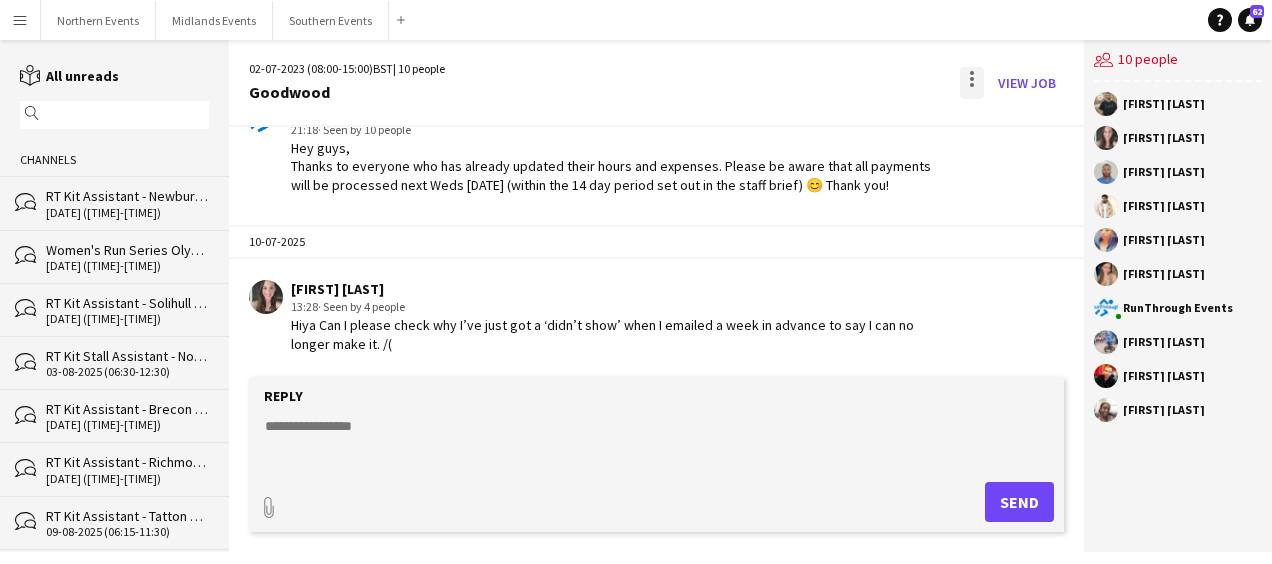 click 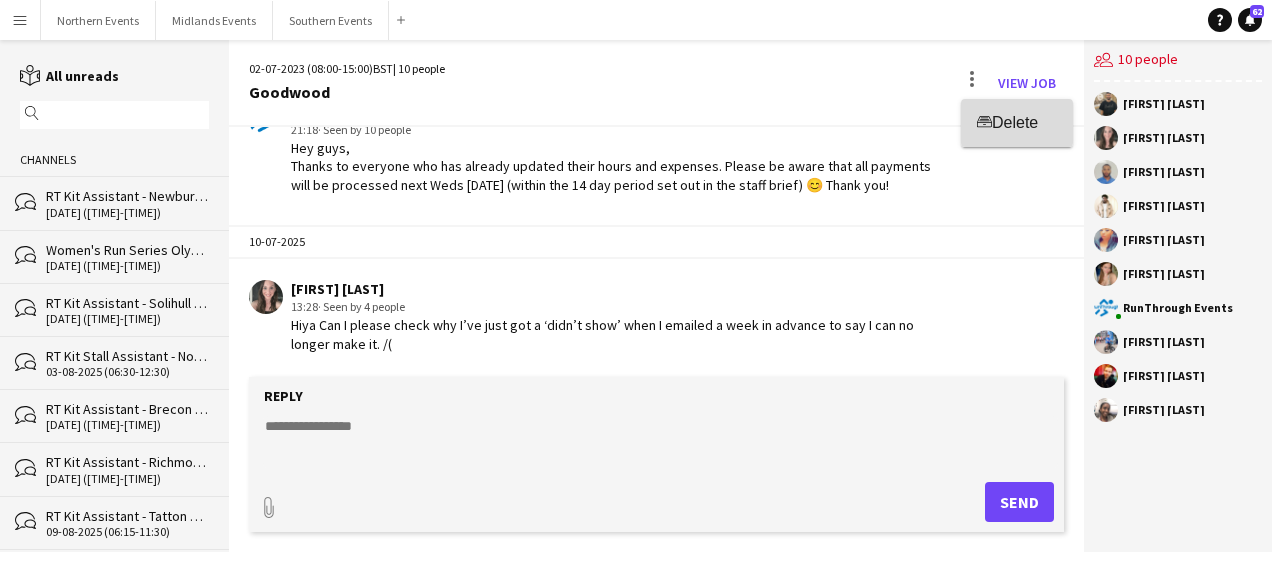 click on "Delete" at bounding box center (984, 122) 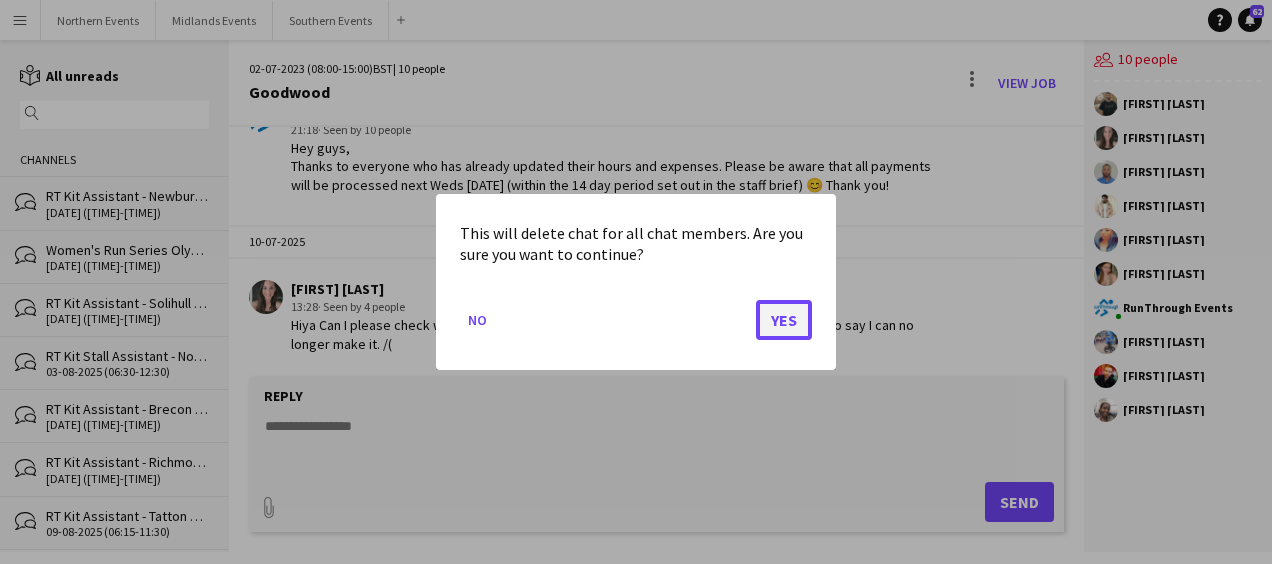 click on "Yes" 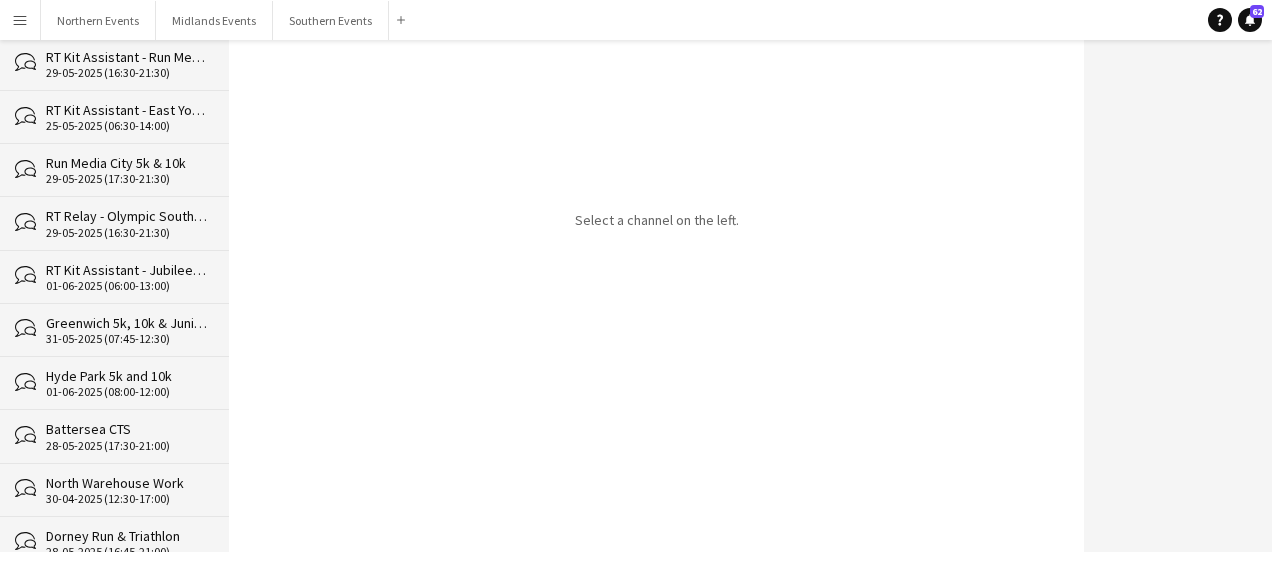 scroll, scrollTop: 8100, scrollLeft: 0, axis: vertical 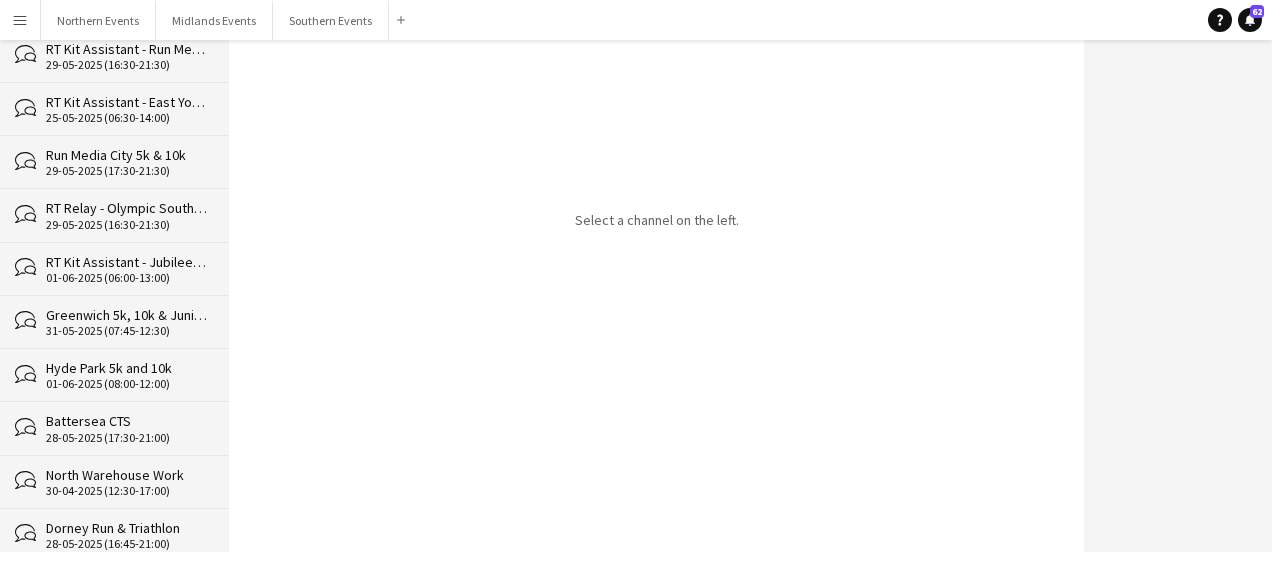 click on "North Warehouse Work" 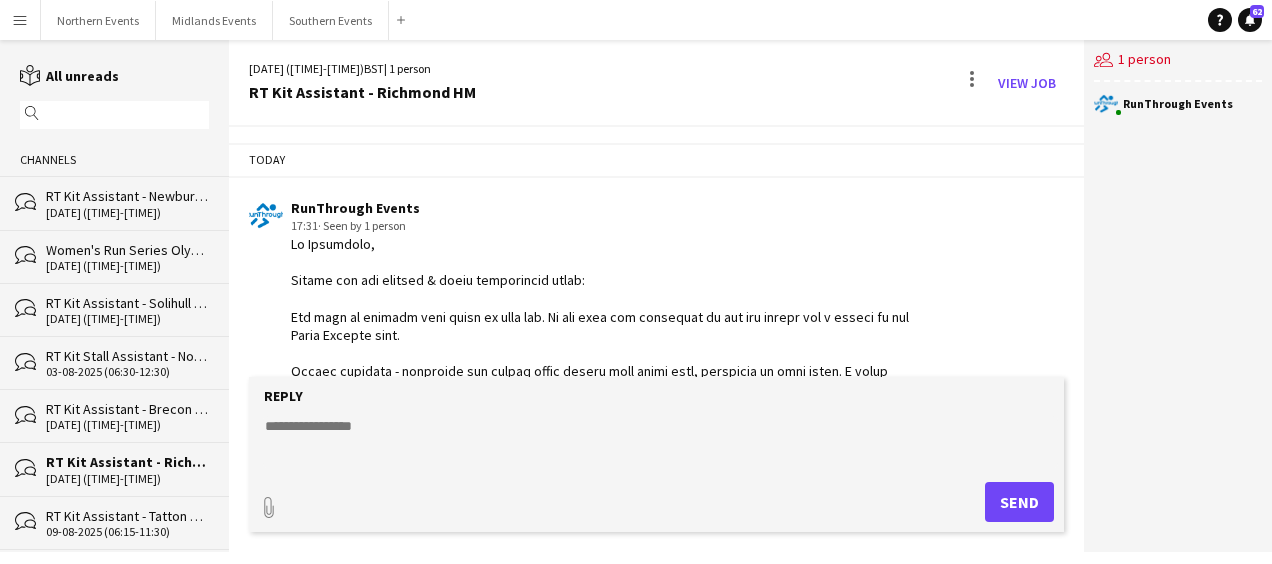 scroll, scrollTop: 902, scrollLeft: 0, axis: vertical 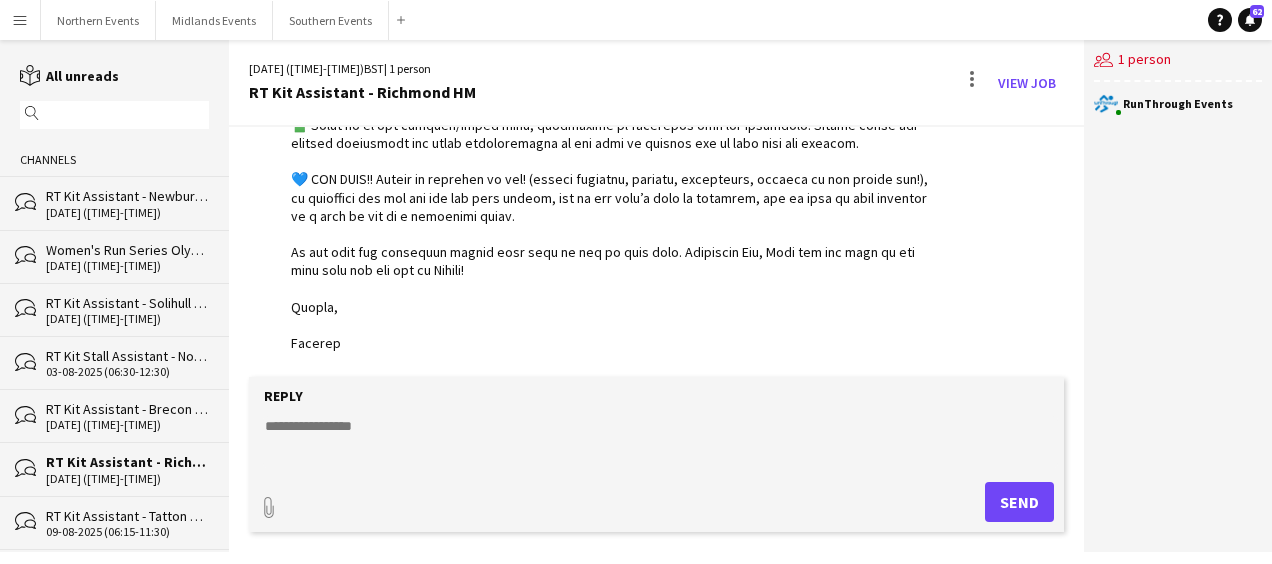 click on "bubbles
RT Kit Assistant - Richmond HM   10-08-2025 (07:00-14:00)" 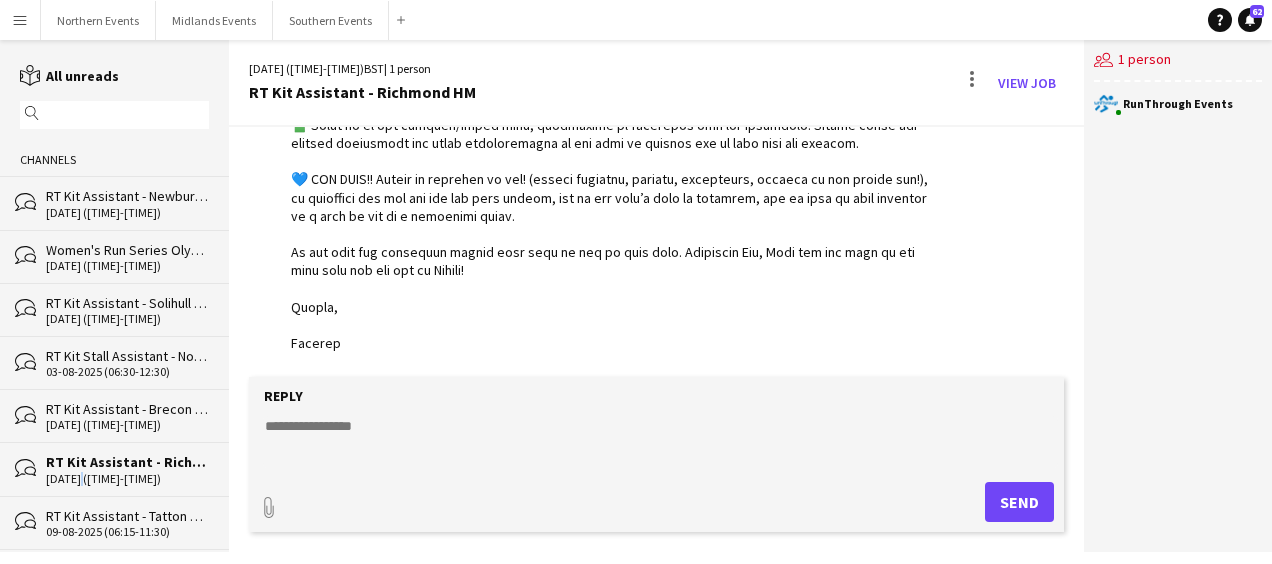 scroll, scrollTop: 328, scrollLeft: 0, axis: vertical 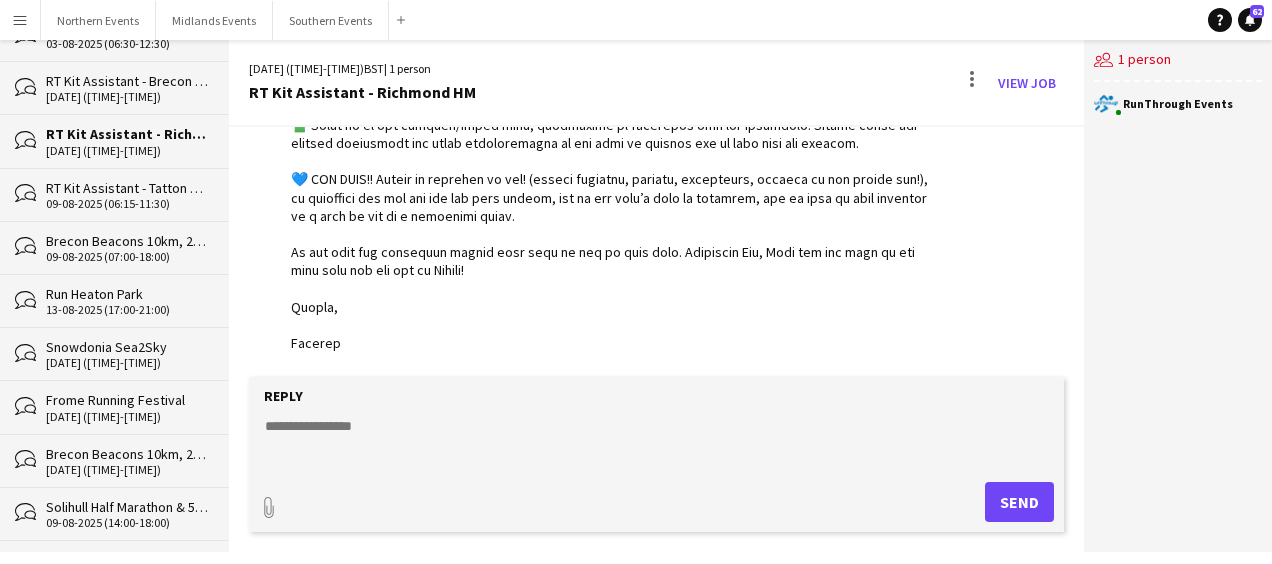 drag, startPoint x: 74, startPoint y: 488, endPoint x: 57, endPoint y: 460, distance: 32.75668 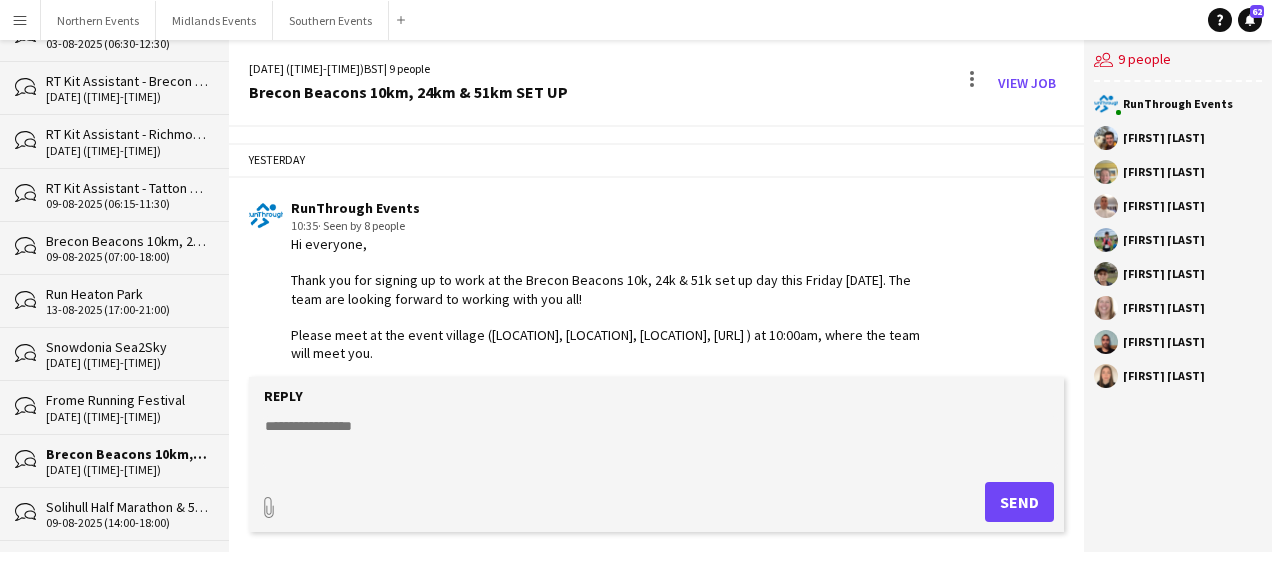 scroll, scrollTop: 1042, scrollLeft: 0, axis: vertical 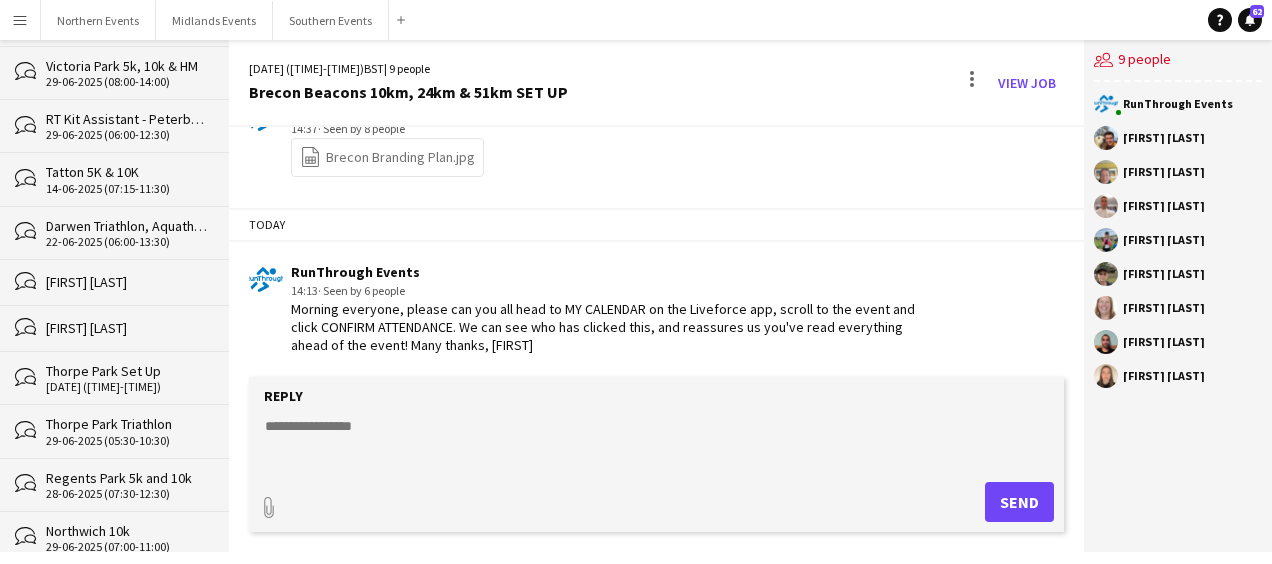 click on "29-06-2025 (05:30-10:30)" 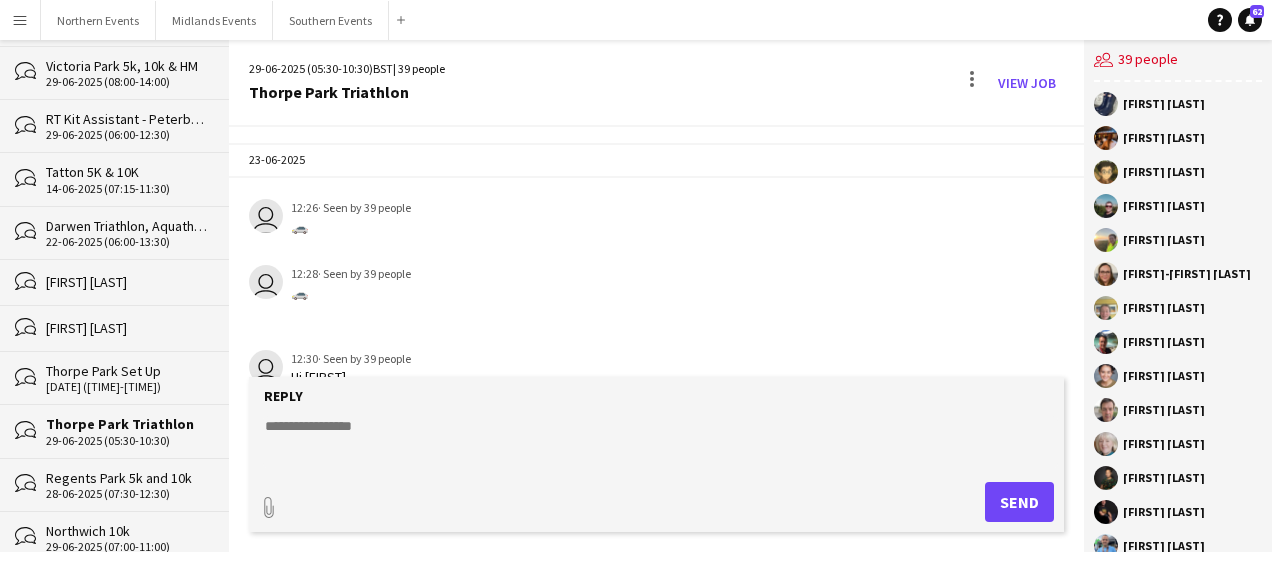 scroll, scrollTop: 4320, scrollLeft: 0, axis: vertical 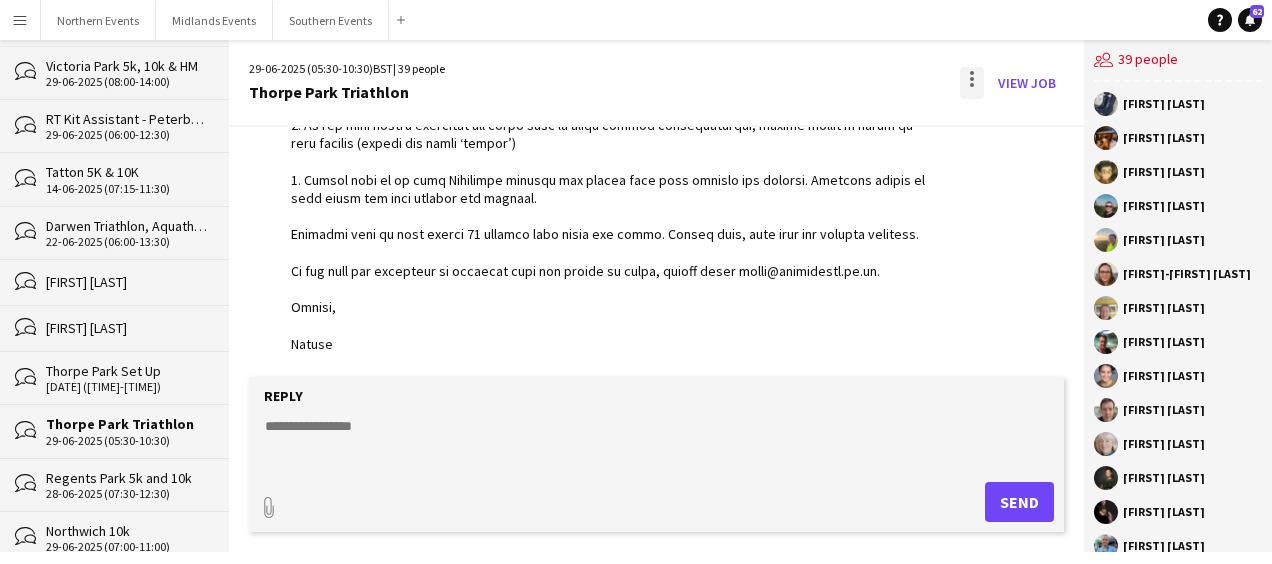 click 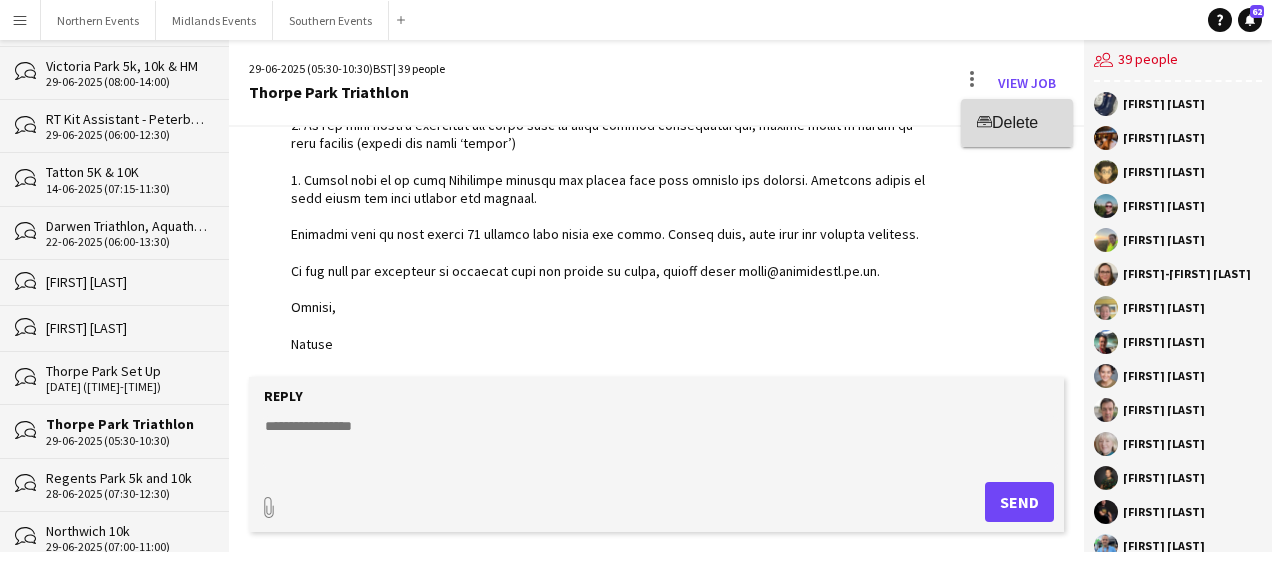 click on "Delete" at bounding box center (984, 122) 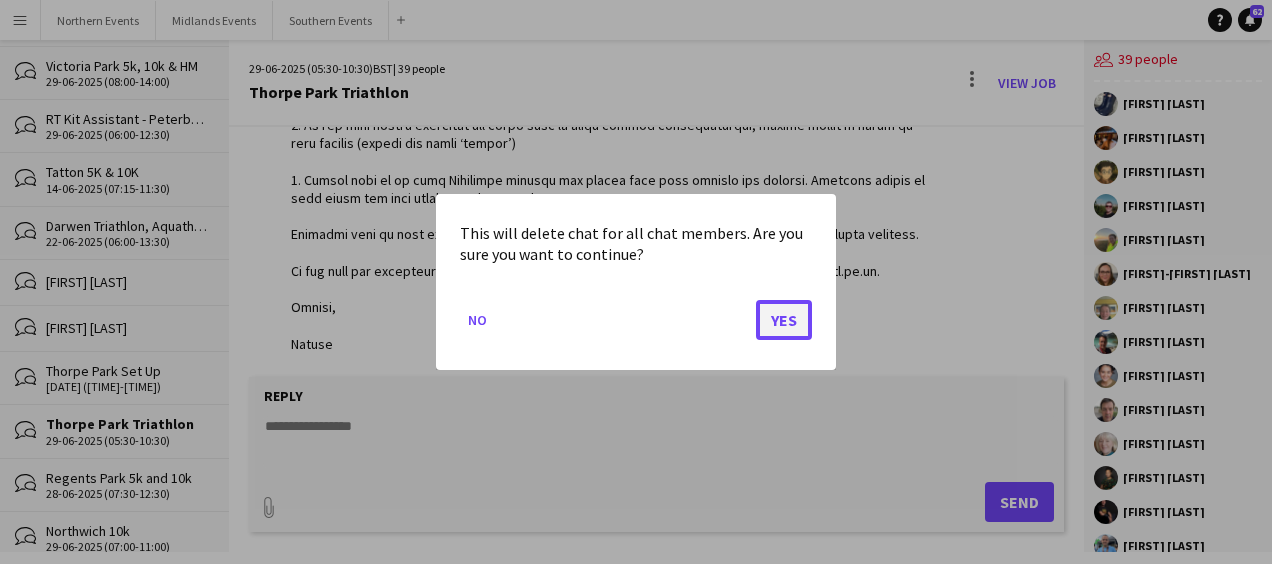 click on "Yes" 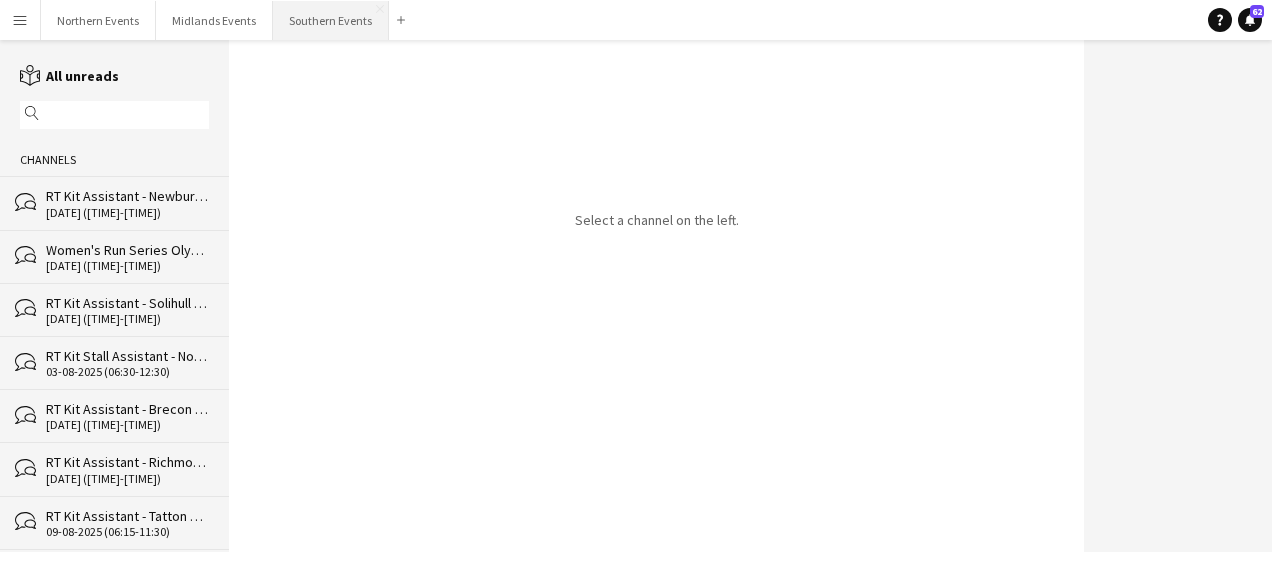 click on "Southern Events
Close" at bounding box center [331, 20] 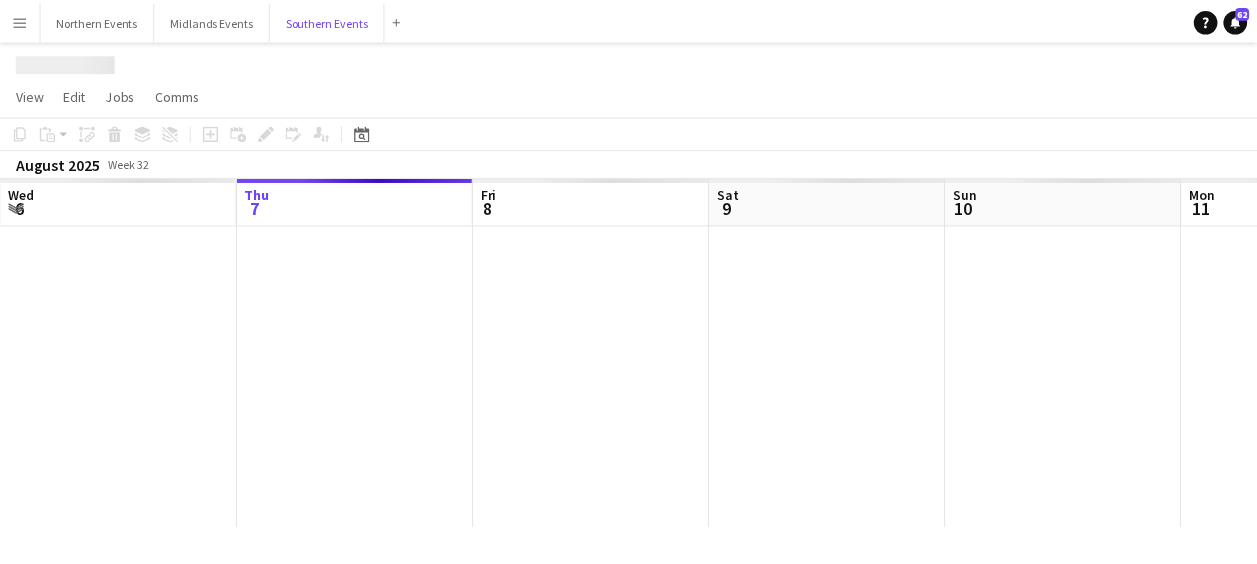 scroll, scrollTop: 0, scrollLeft: 478, axis: horizontal 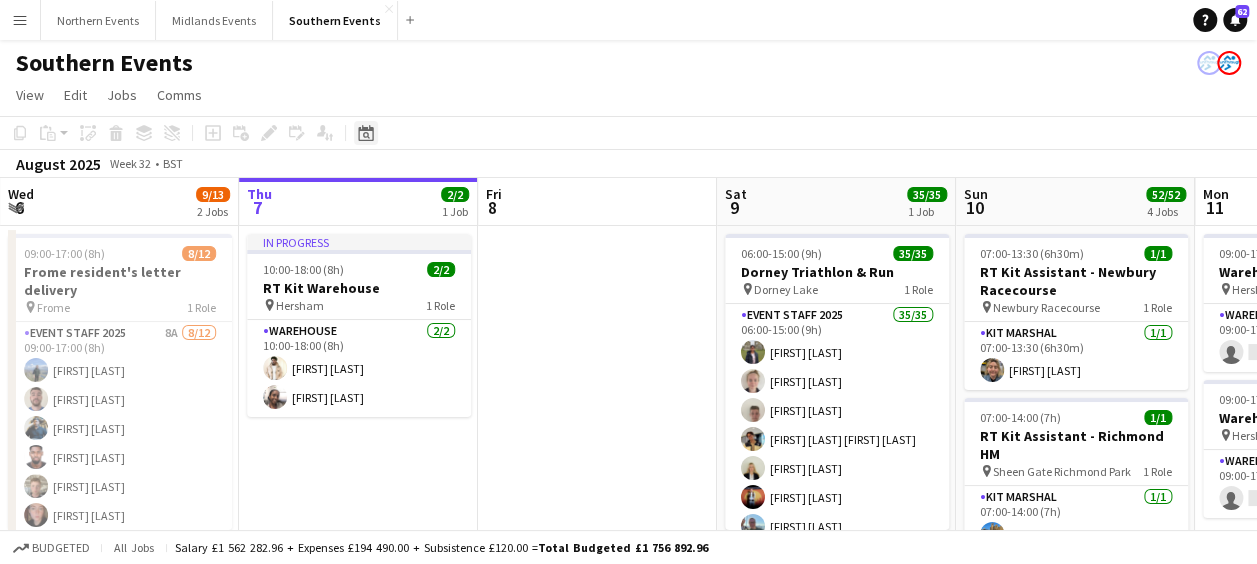 click 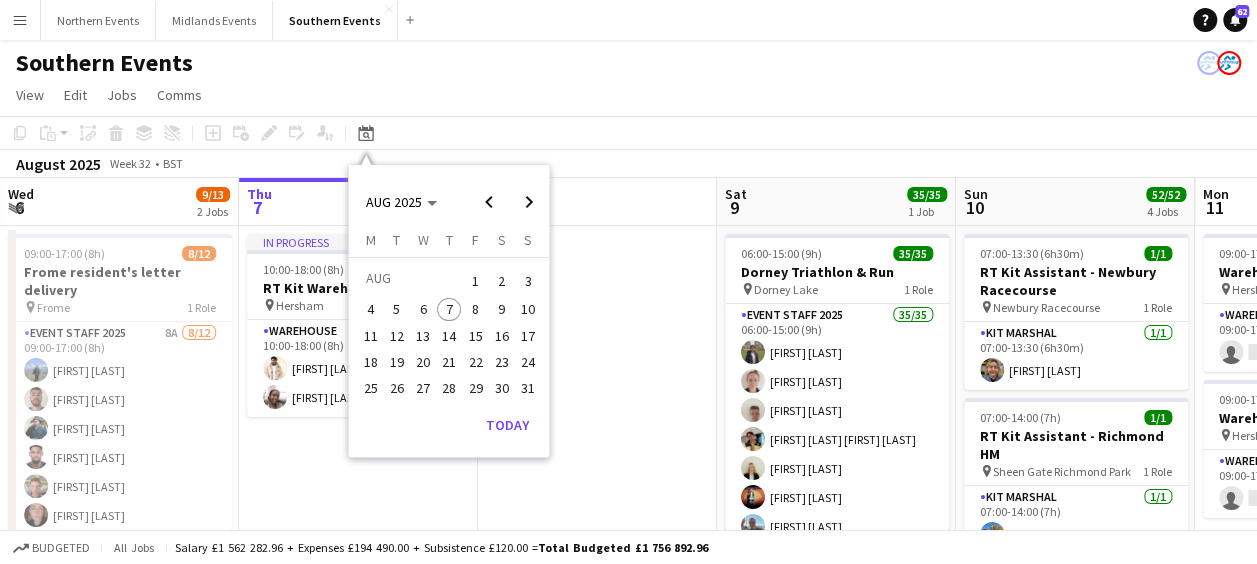 click on "21" at bounding box center [449, 362] 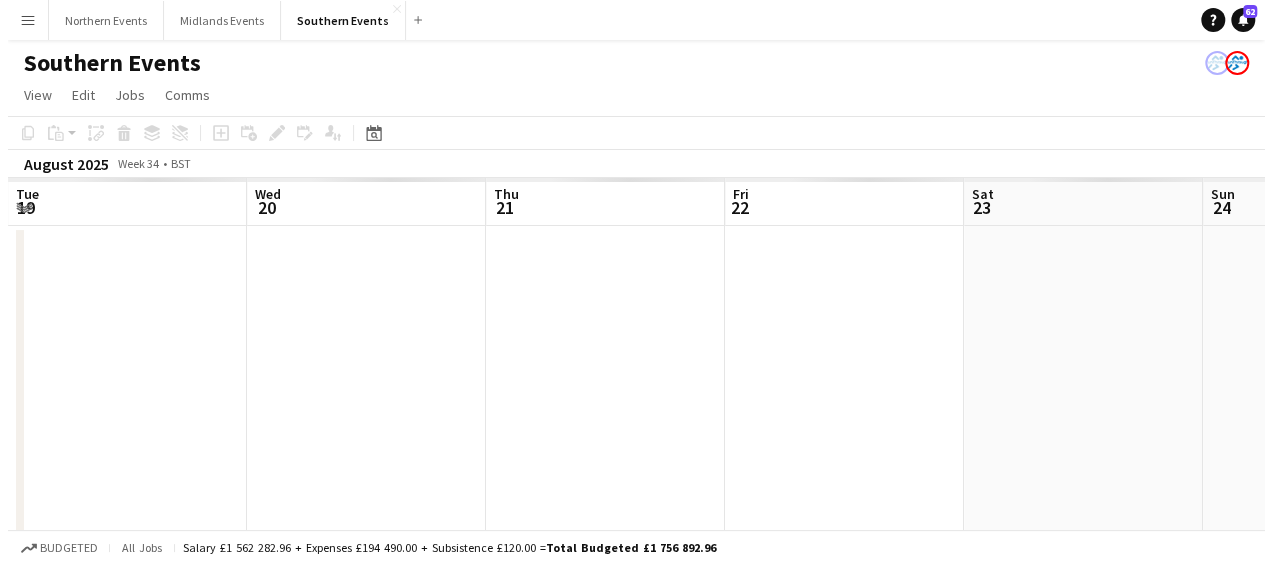 scroll, scrollTop: 0, scrollLeft: 688, axis: horizontal 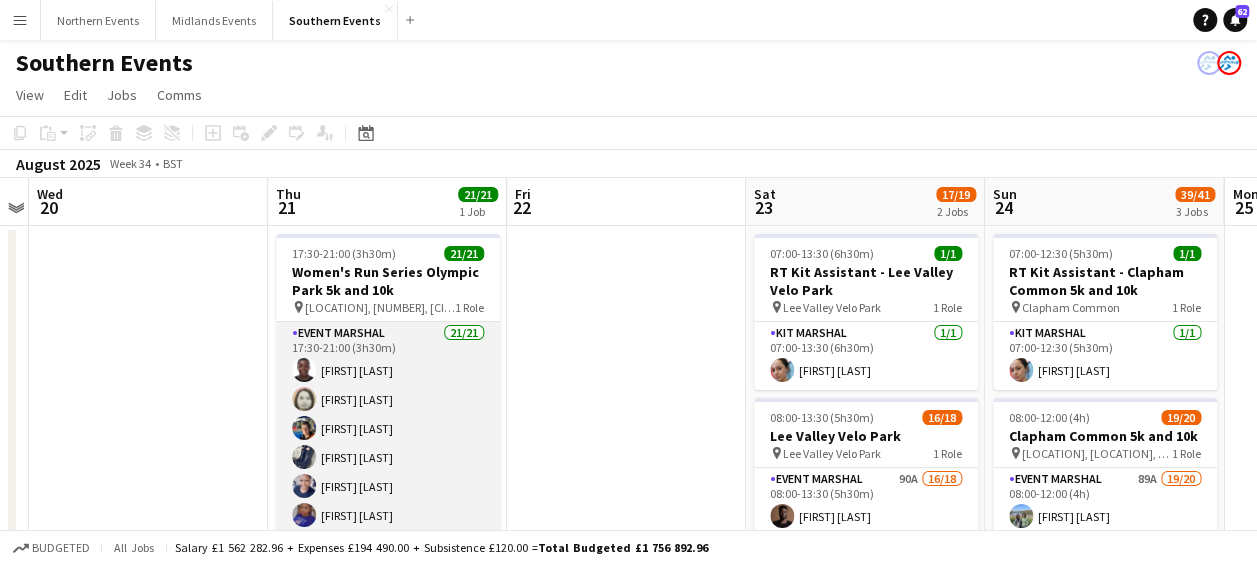 click on "Event Marshal   21/21   17:30-21:00 (3h30m)
[FIRST] [LAST] [FIRST] [LAST] [FIRST] [LAST] [FIRST] [LAST] [FIRST] [LAST] [FIRST] [LAST] [FIRST] [LAST] [FIRST] [LAST] [FIRST] [LAST] [FIRST] [LAST] [FIRST] [LAST] [FIRST] [LAST] [FIRST] [LAST] [FIRST] [LAST] [FIRST] [LAST] [FIRST] [LAST] [FIRST] [LAST] [FIRST] [LAST] [FIRST] [LAST] [FIRST] [LAST] [FIRST] [LAST] [FIRST] [LAST] [FIRST] [LAST] [FIRST] [LAST] [FIRST] [LAST] [FIRST] [LAST] [FIRST] [LAST] [FIRST] [LAST] [FIRST] [LAST]" at bounding box center [388, 646] 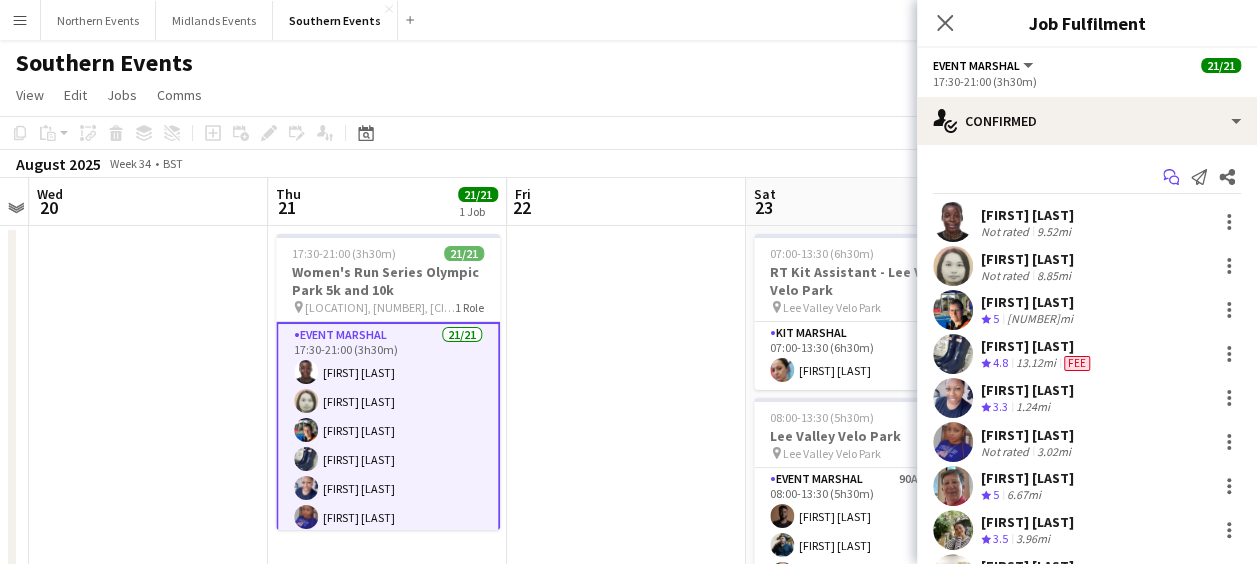 click on "Start chat" 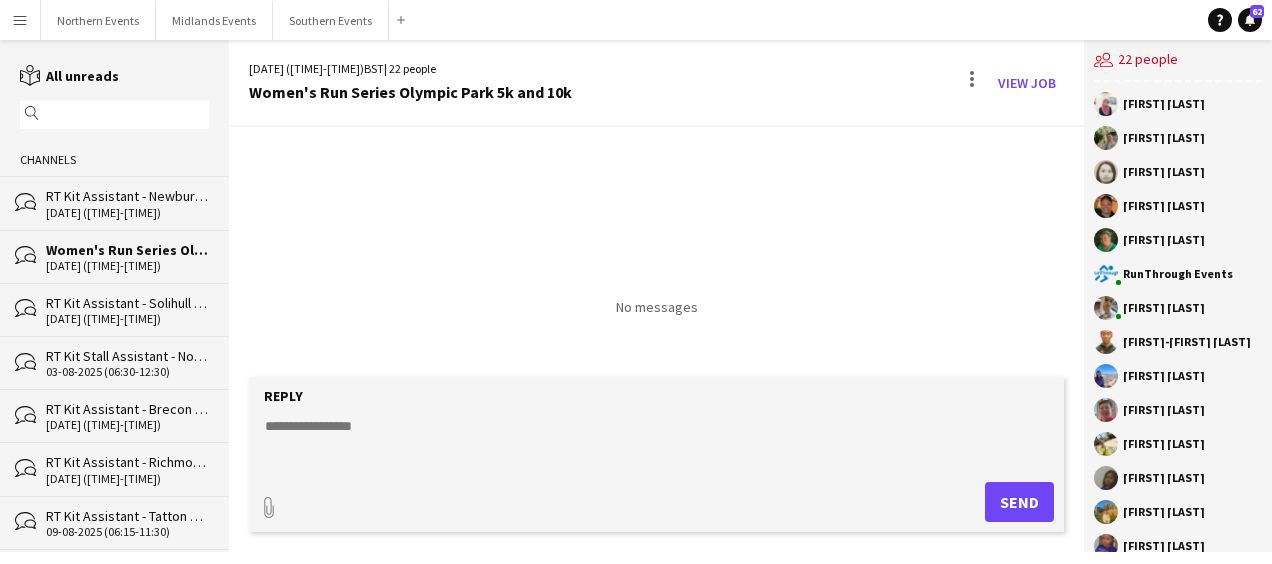 click 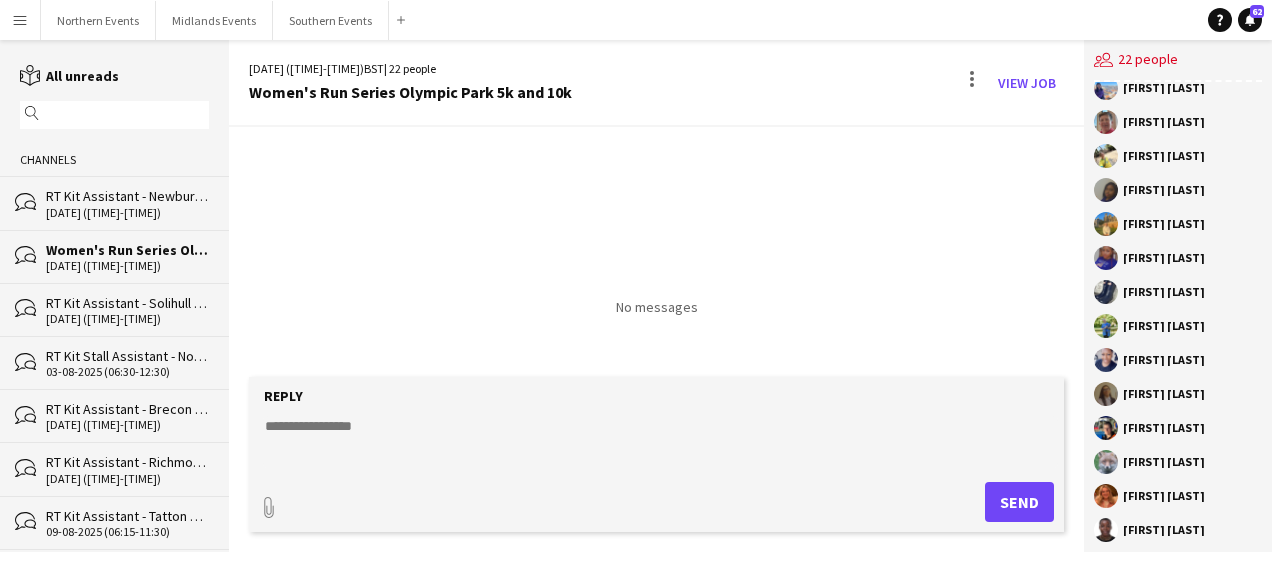 scroll, scrollTop: 298, scrollLeft: 0, axis: vertical 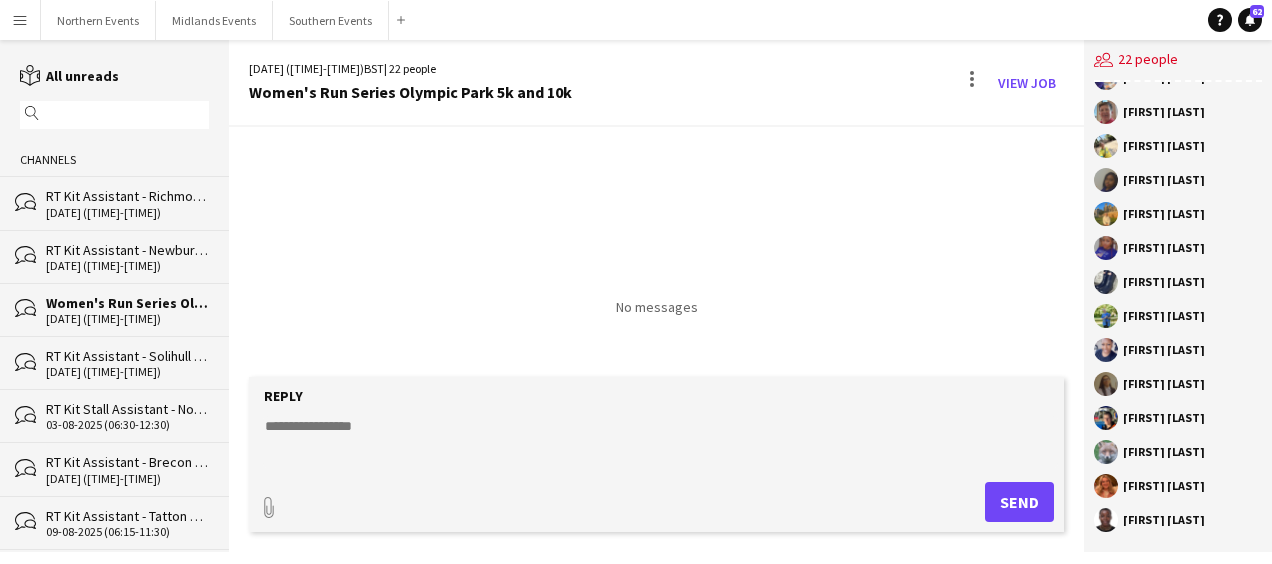 click on "No messages" 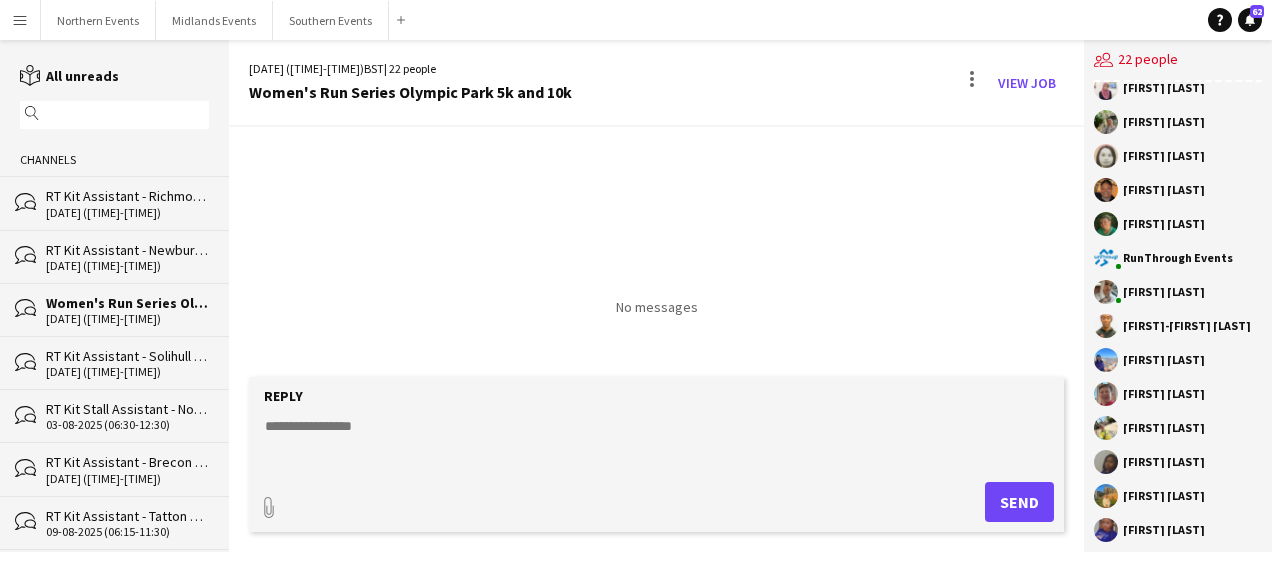 scroll, scrollTop: 0, scrollLeft: 0, axis: both 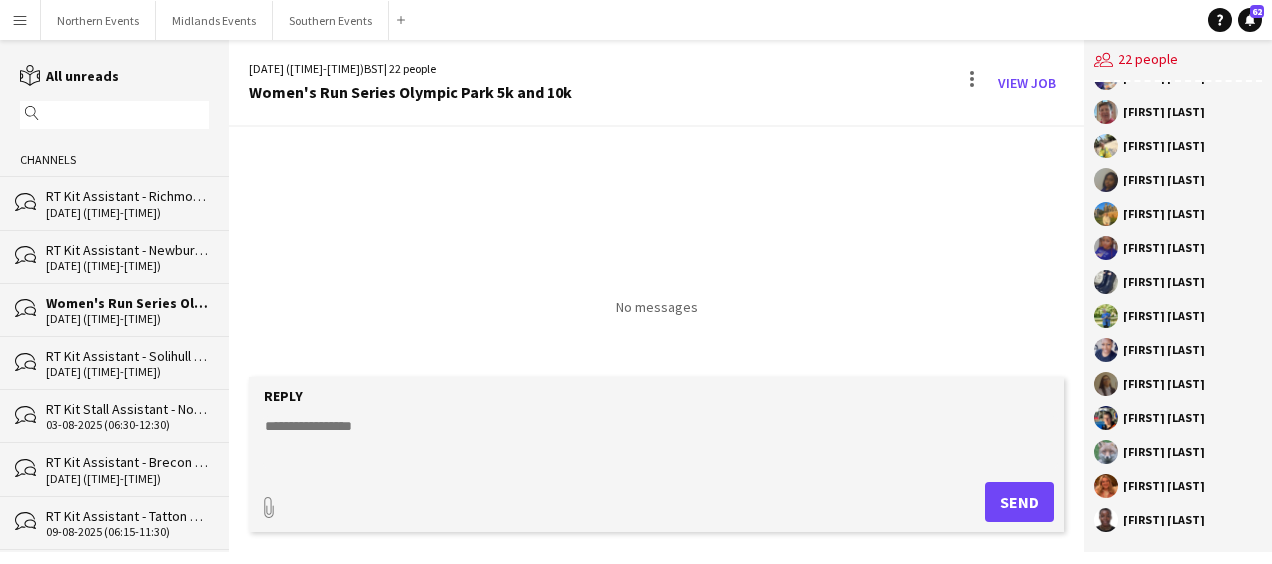 drag, startPoint x: 1124, startPoint y: 96, endPoint x: 1252, endPoint y: 514, distance: 437.159 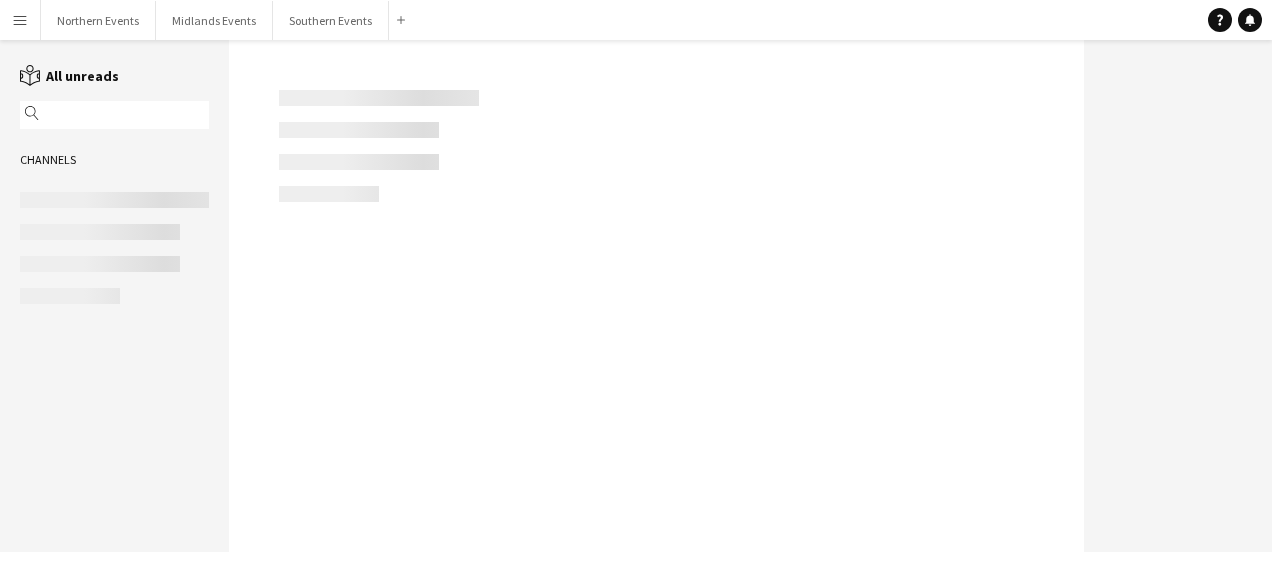 scroll, scrollTop: 0, scrollLeft: 0, axis: both 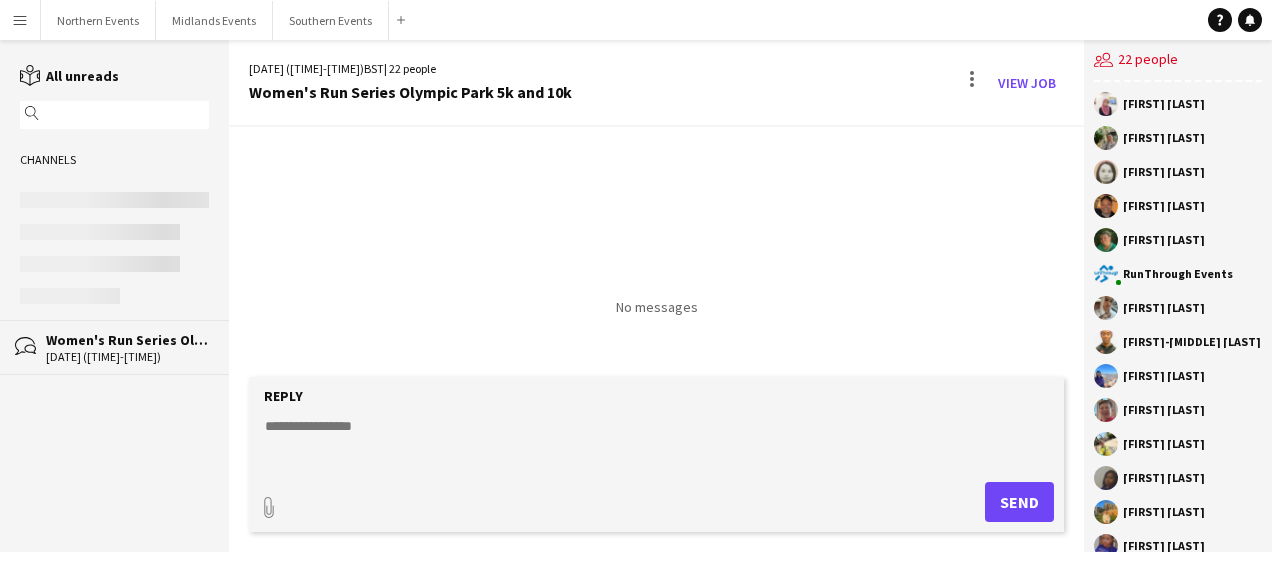 click 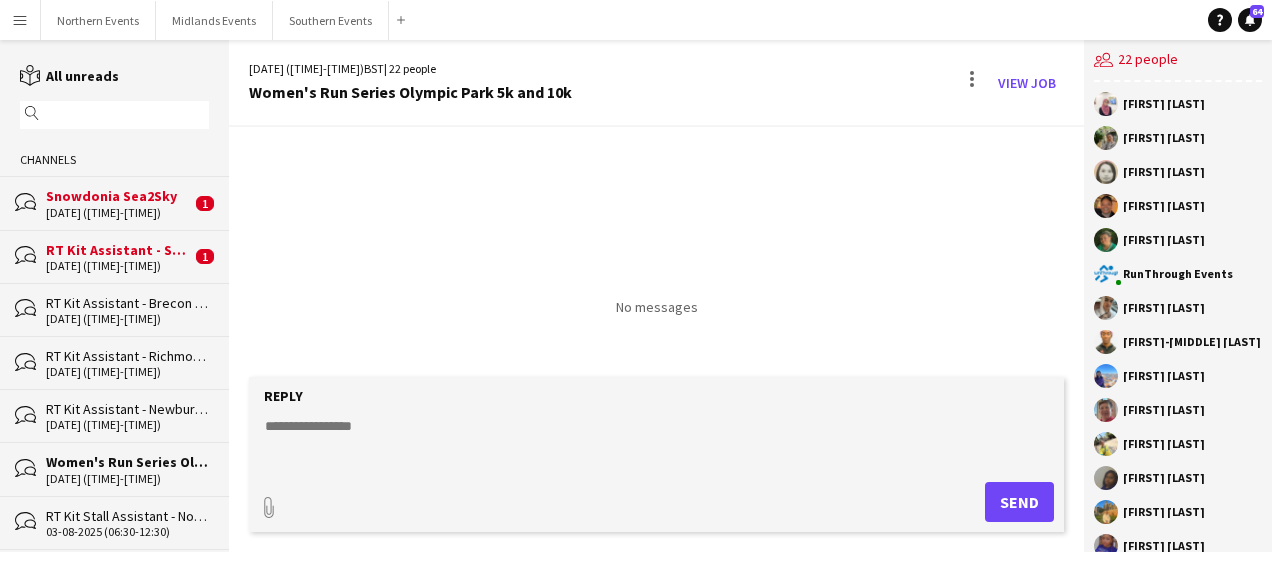 paste on "**********" 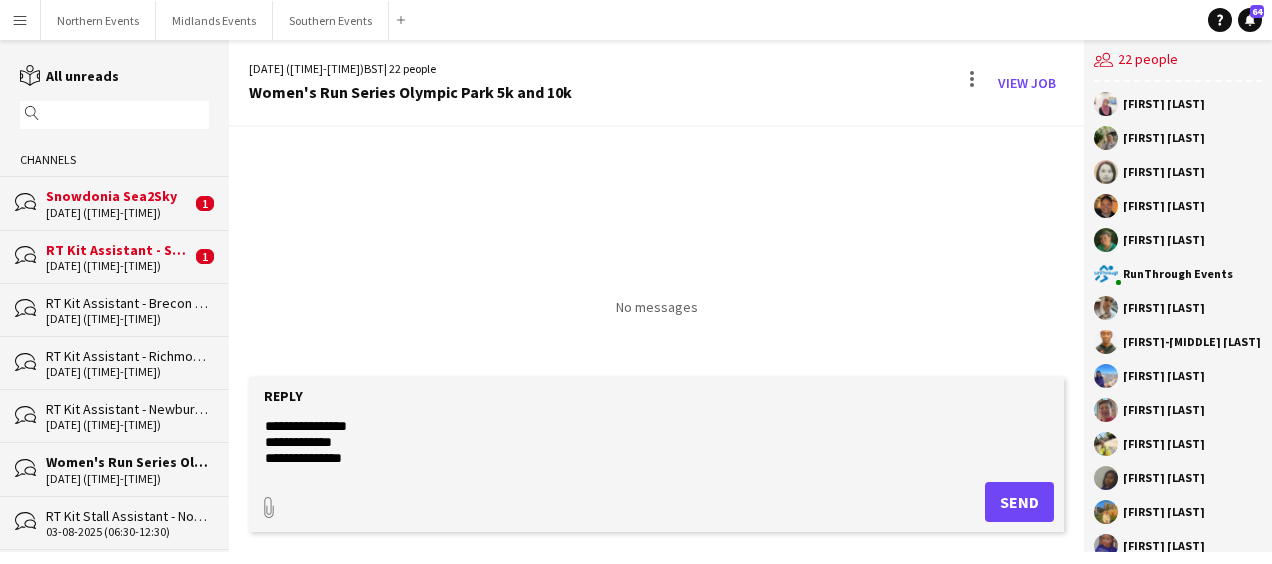 scroll, scrollTop: 192, scrollLeft: 0, axis: vertical 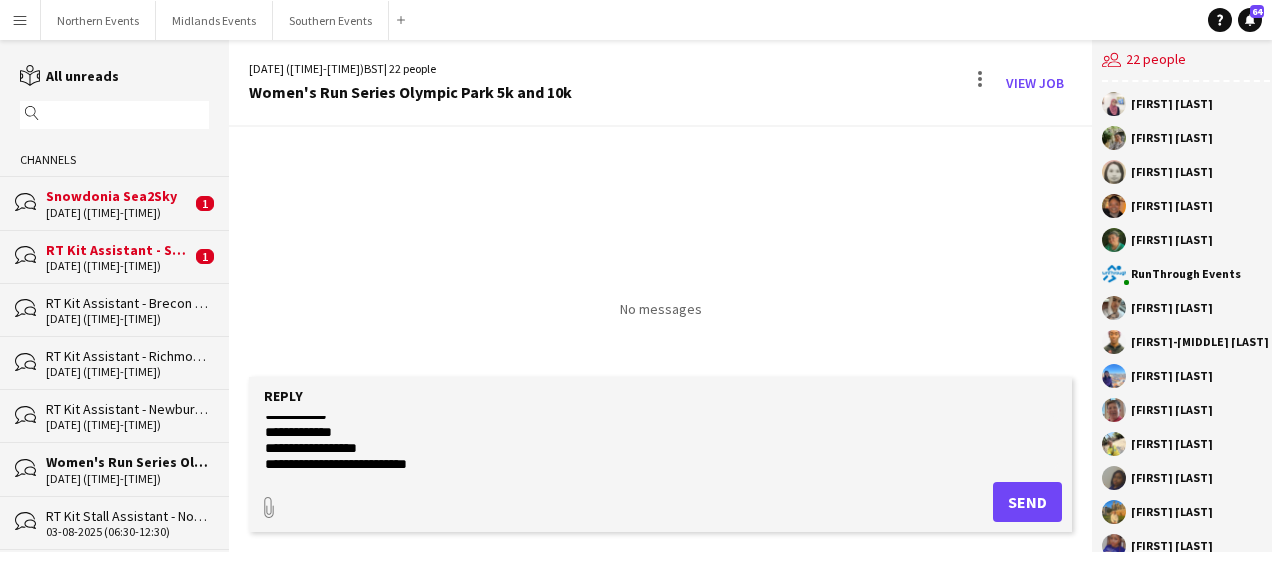 drag, startPoint x: 266, startPoint y: 424, endPoint x: 421, endPoint y: 447, distance: 156.69716 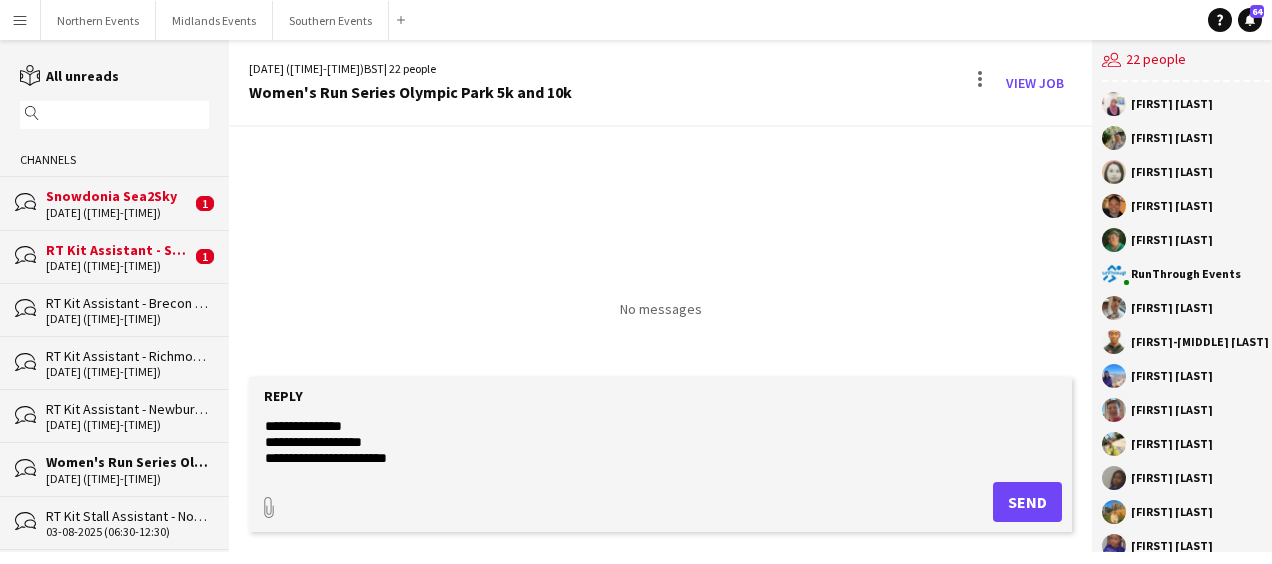 scroll, scrollTop: 0, scrollLeft: 0, axis: both 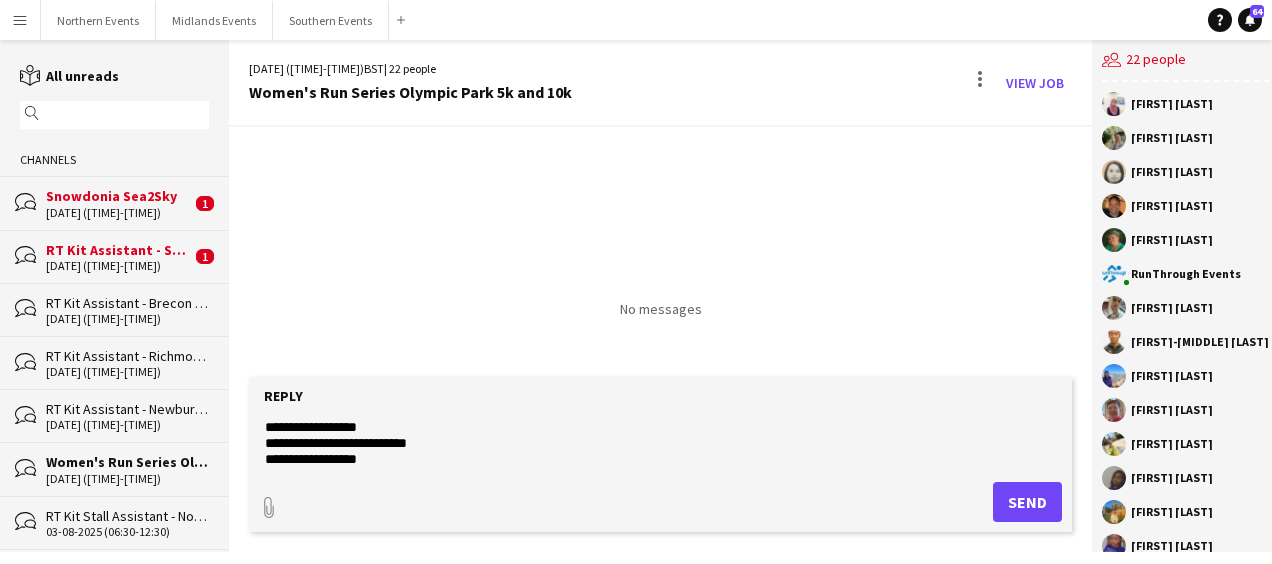 click on "**********" 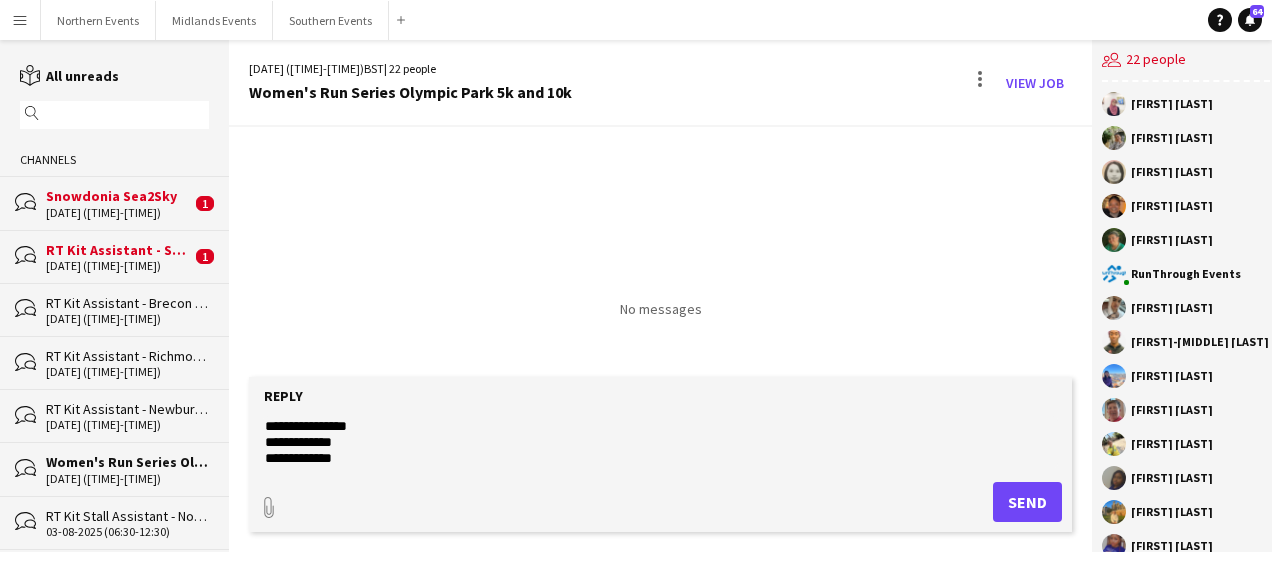 scroll, scrollTop: 0, scrollLeft: 0, axis: both 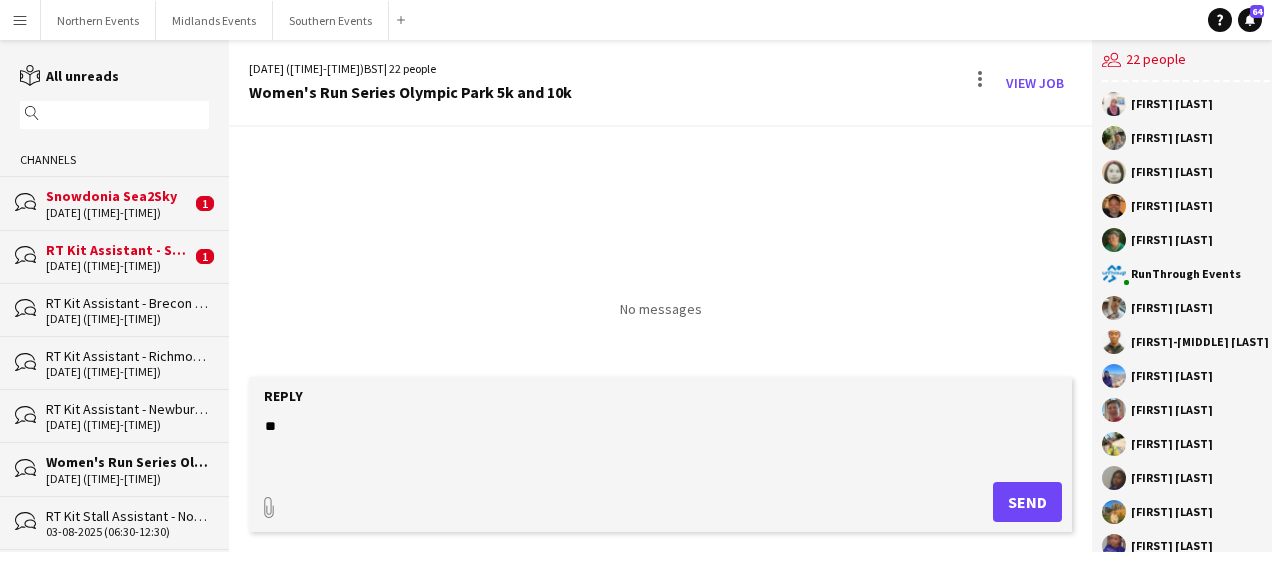 type on "*" 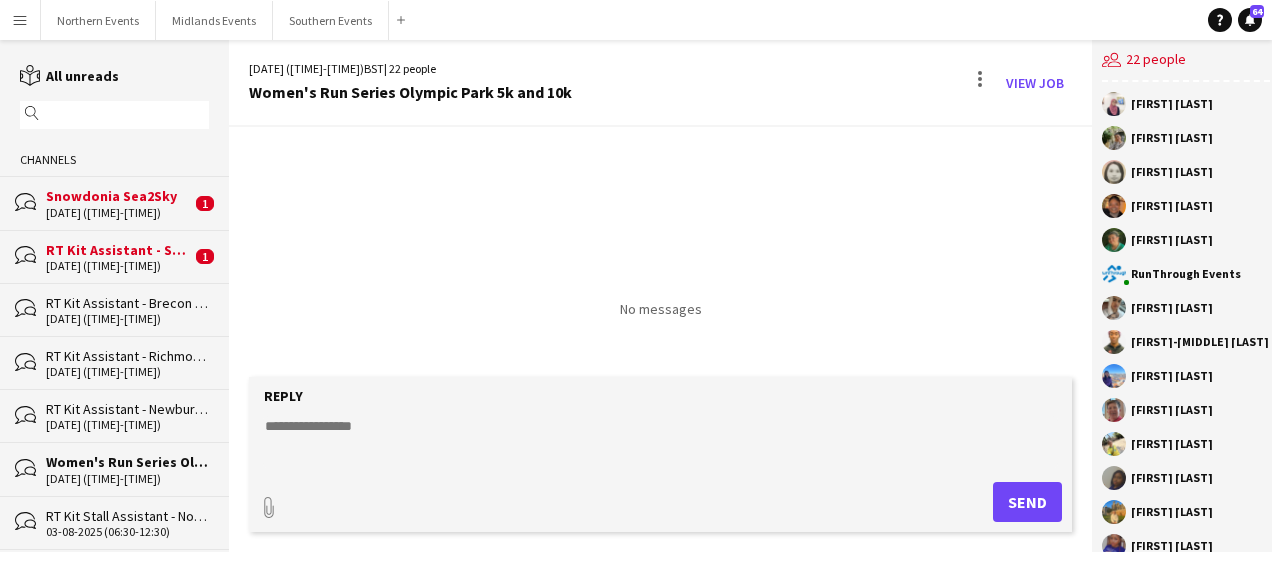 paste on "**********" 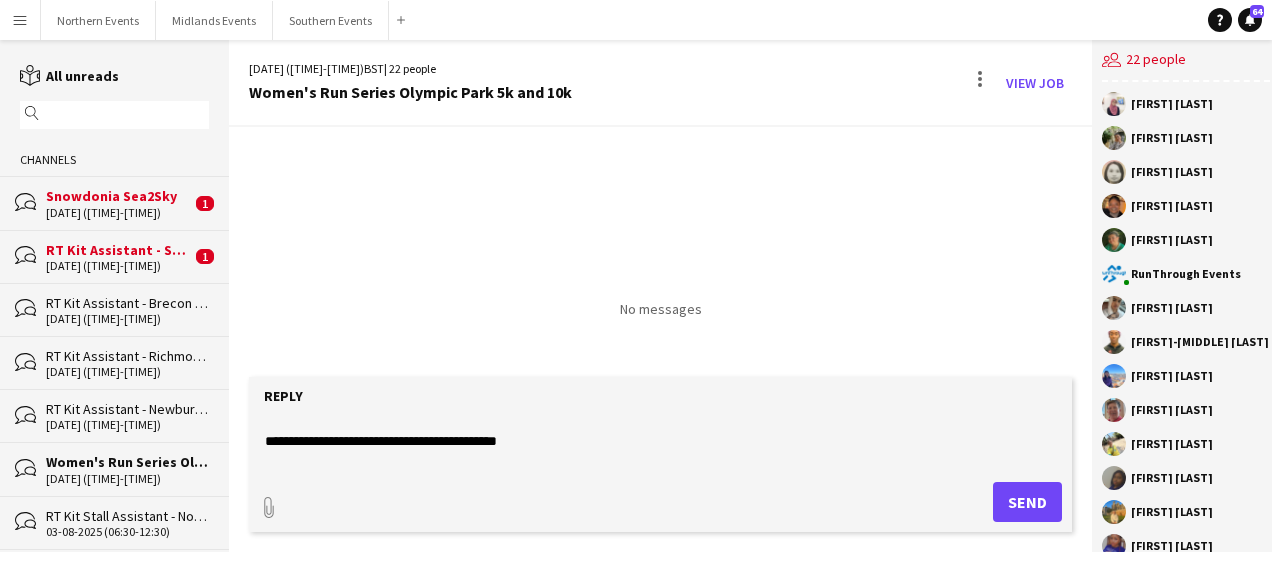 scroll, scrollTop: 564, scrollLeft: 0, axis: vertical 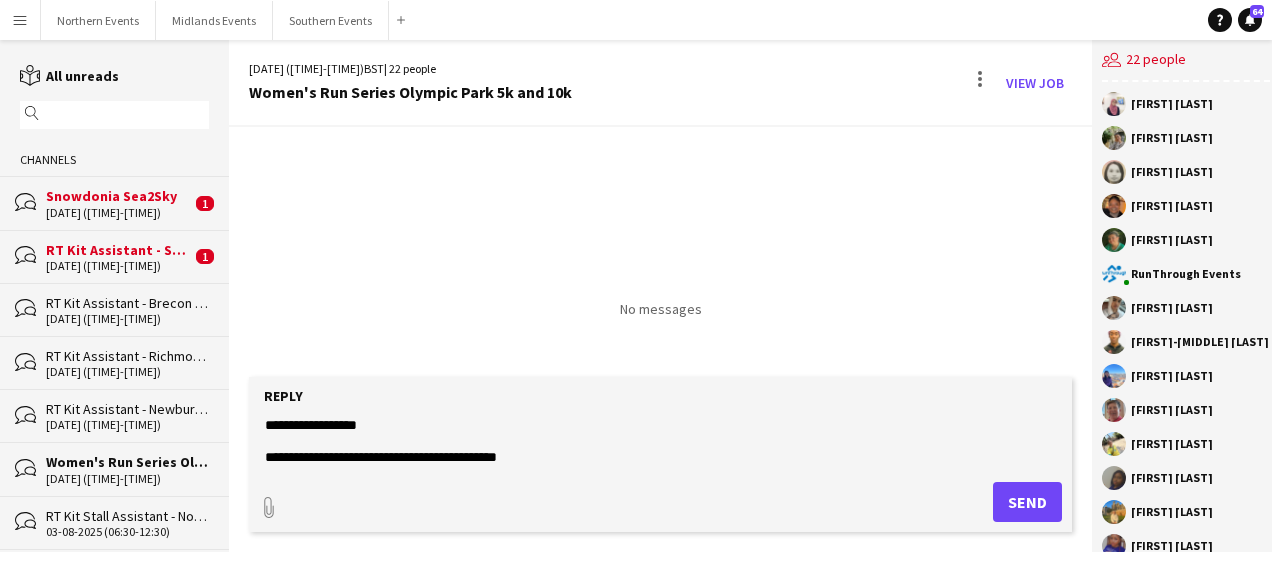 type on "**********" 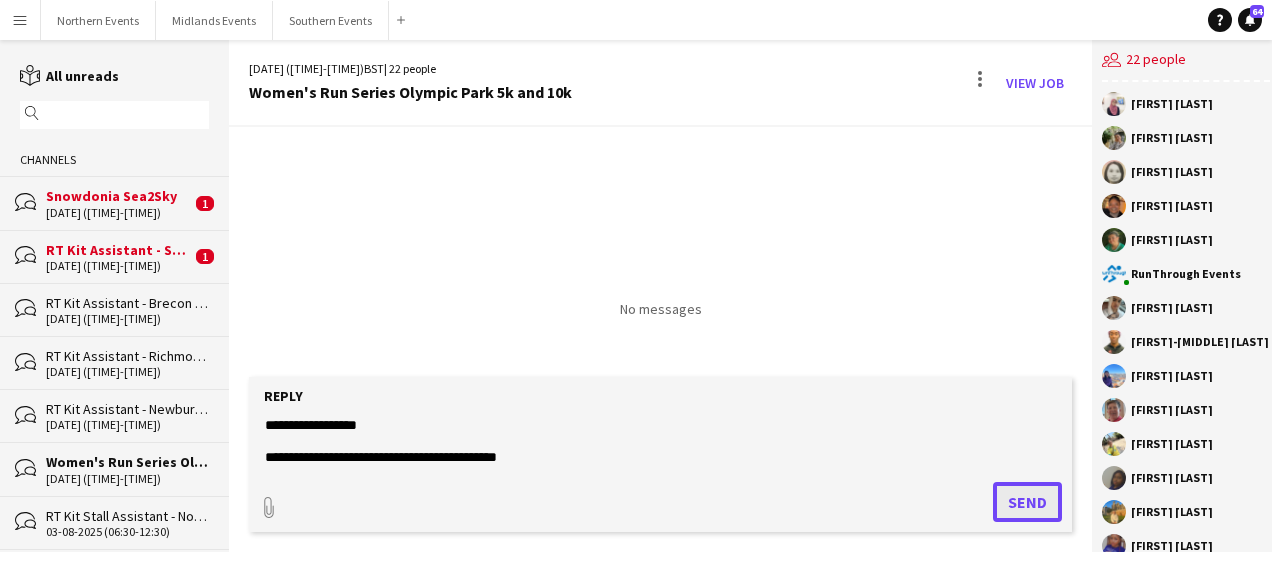 click on "Send" 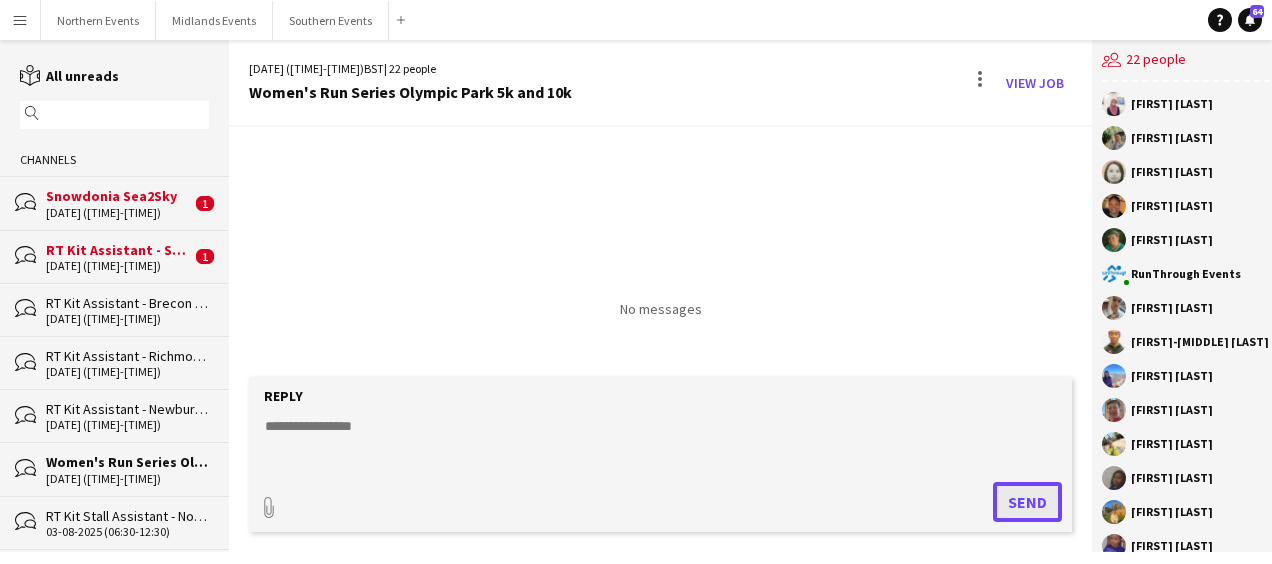 scroll, scrollTop: 0, scrollLeft: 0, axis: both 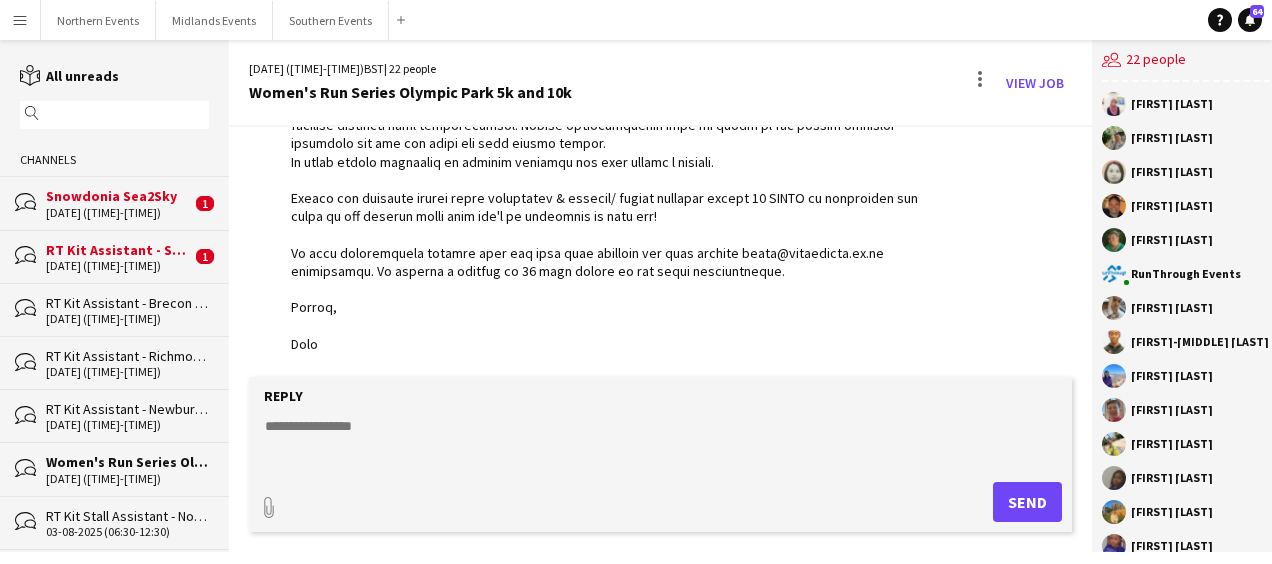 click on "Reply" 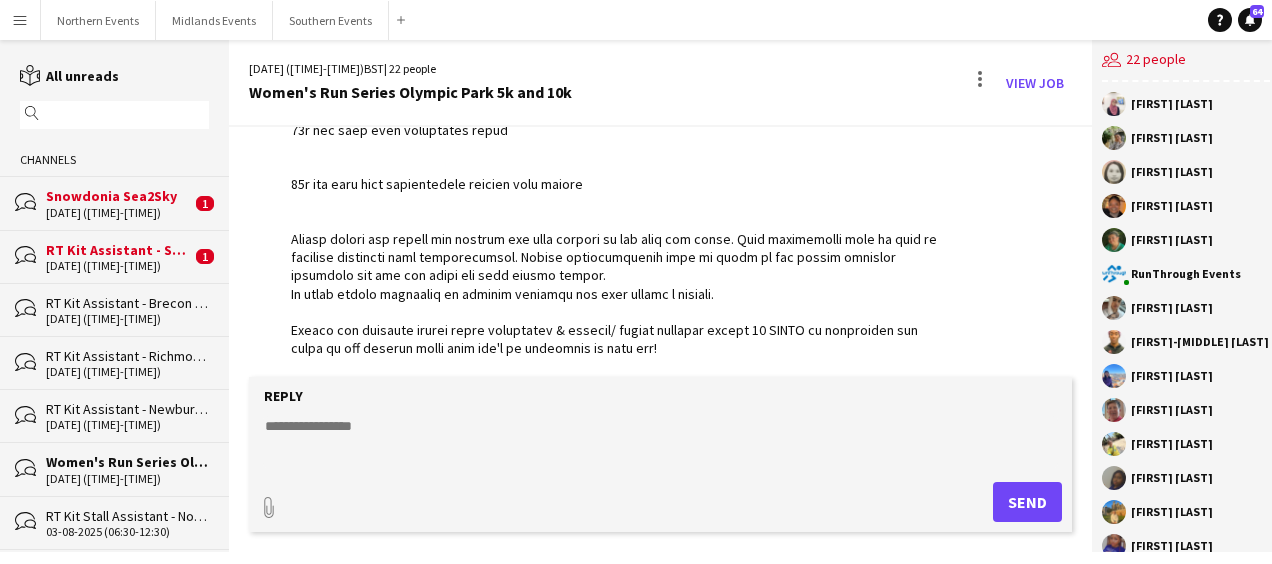 scroll, scrollTop: 1149, scrollLeft: 0, axis: vertical 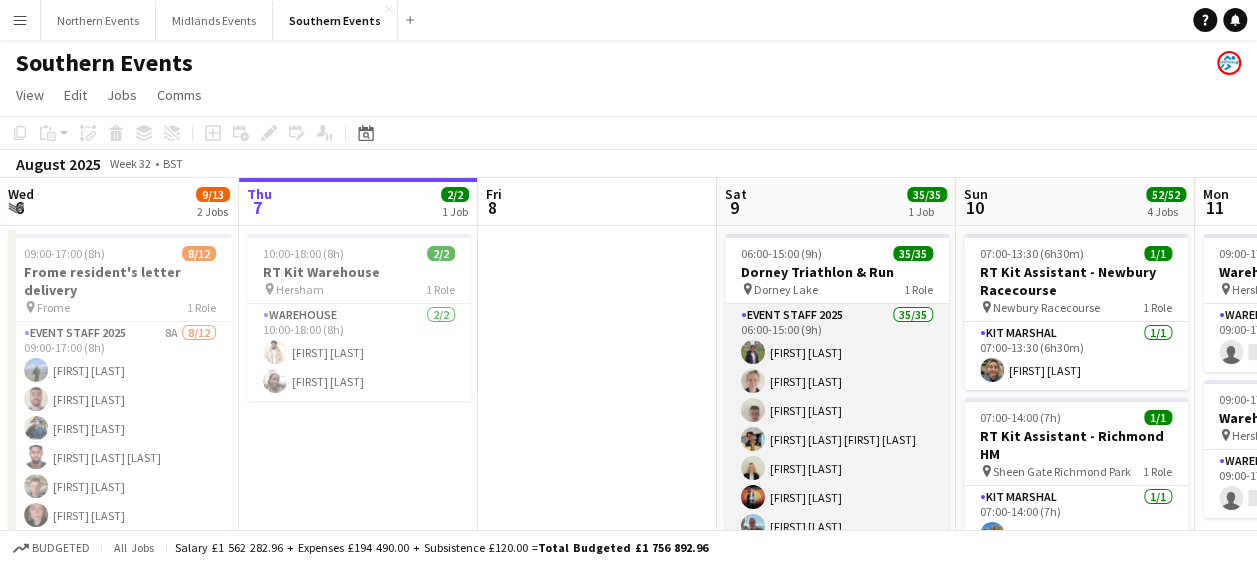 click on "Event Staff 2025   35/35   06:00-15:00 (9h)
Dhanuvarsha Ramasamy Katherine Whybrow Jem McAllister MEGAT AMMAR SULEIMAN MEGAT RAHMAD Lotte Marr Craig van Eyk Nikki Rumboldt Joanna Pearce Manfred Nieuwenhuyzen Josh Wilkins Devyang Vaniya Abraham Acquaye Lisa-Marie Santelli Louis Abery Rebecca Lafferty Ebony-Jade Kusar Ange Balendra Neil Packman Tracy-Lee Nieuwenhuyzen Jake Evans Jack Goalby William Storey Ellie Mansfield Katie Veysi Mark Kipanda Samuel Oppong-Nkrumah Charlie Gibbard Louise Butler Natalia Khalish Dahsimar Gracefield Anobaah Attoh Peter Bowles Caroline Hargreaves Samantha Nelson Dave Leakey Angela Leakey" at bounding box center [837, 831] 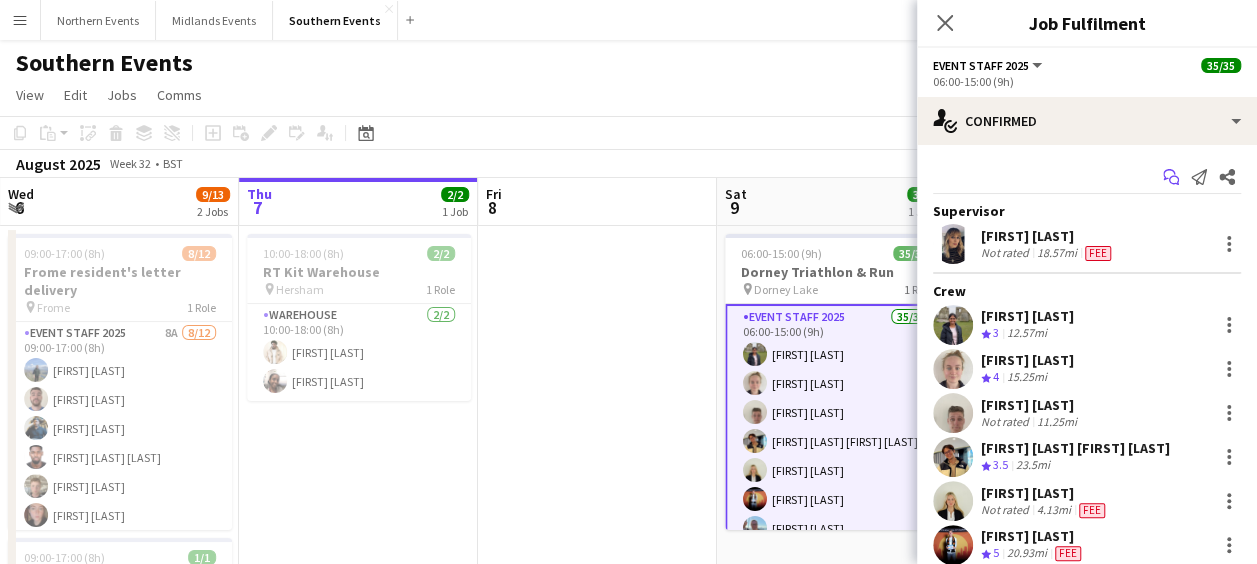 click on "Start chat" 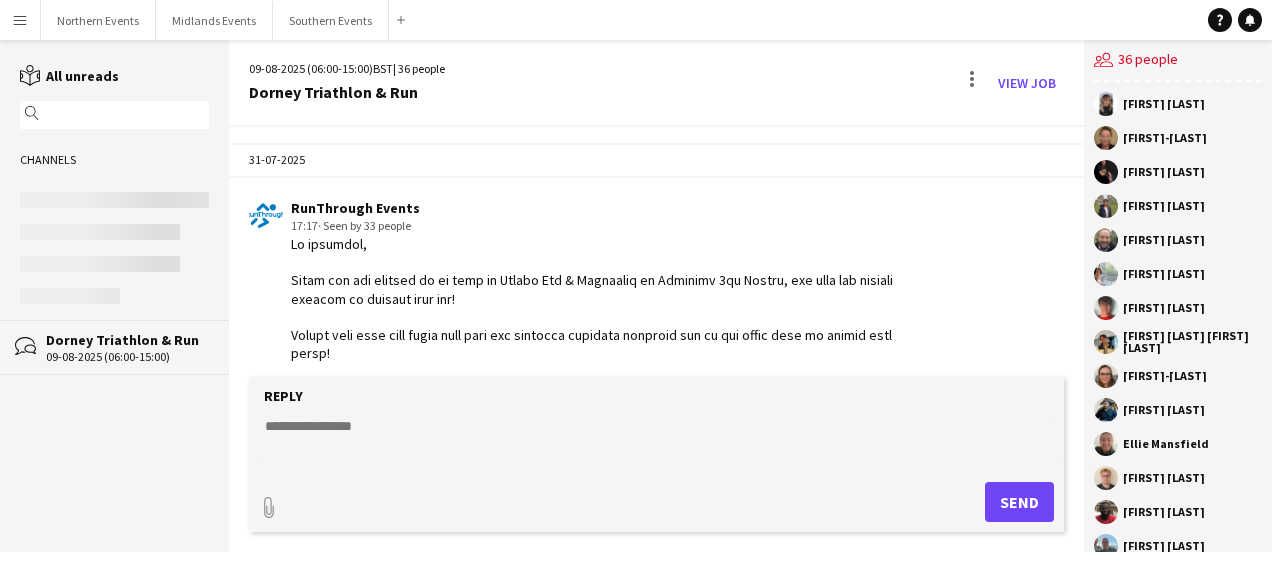 scroll, scrollTop: 4551, scrollLeft: 0, axis: vertical 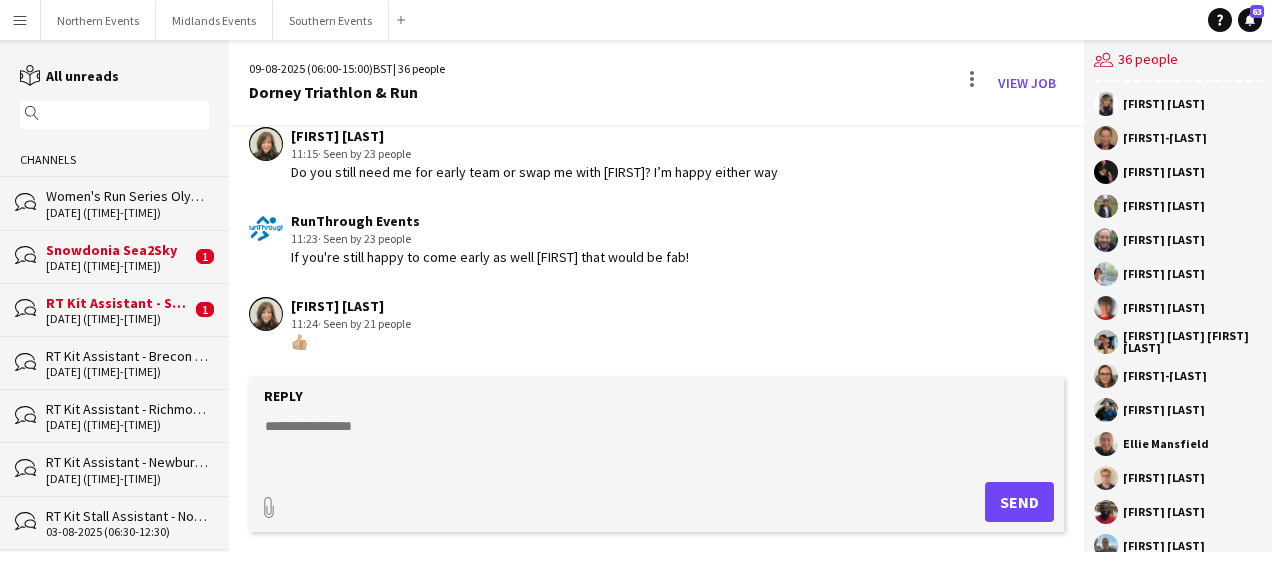 click 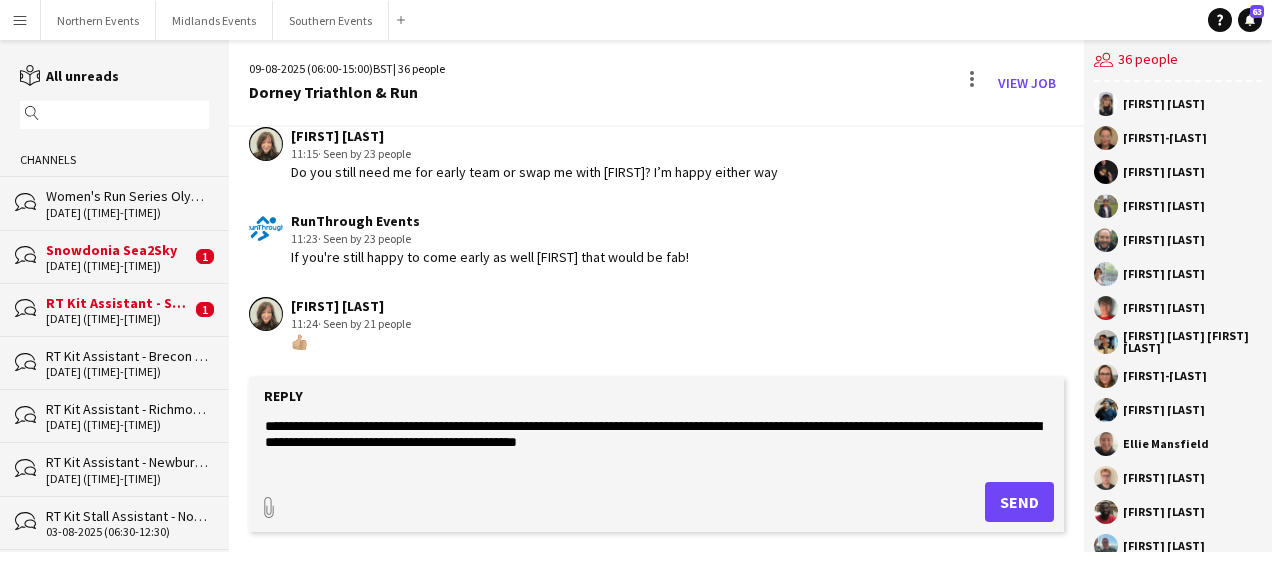 type on "**********" 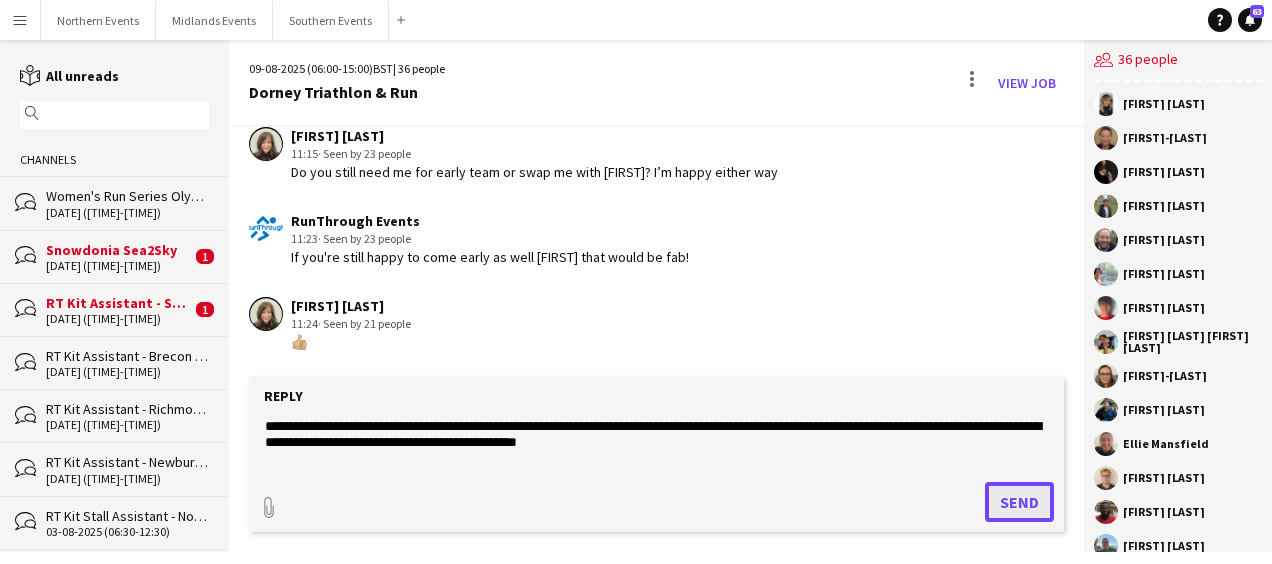 click on "Send" 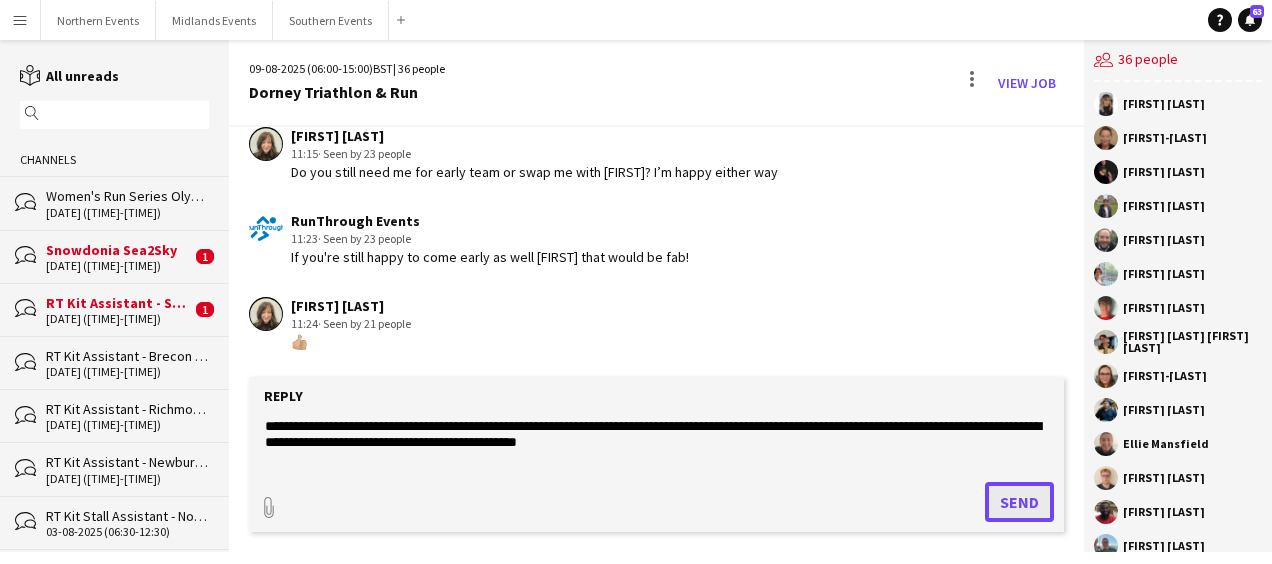 type 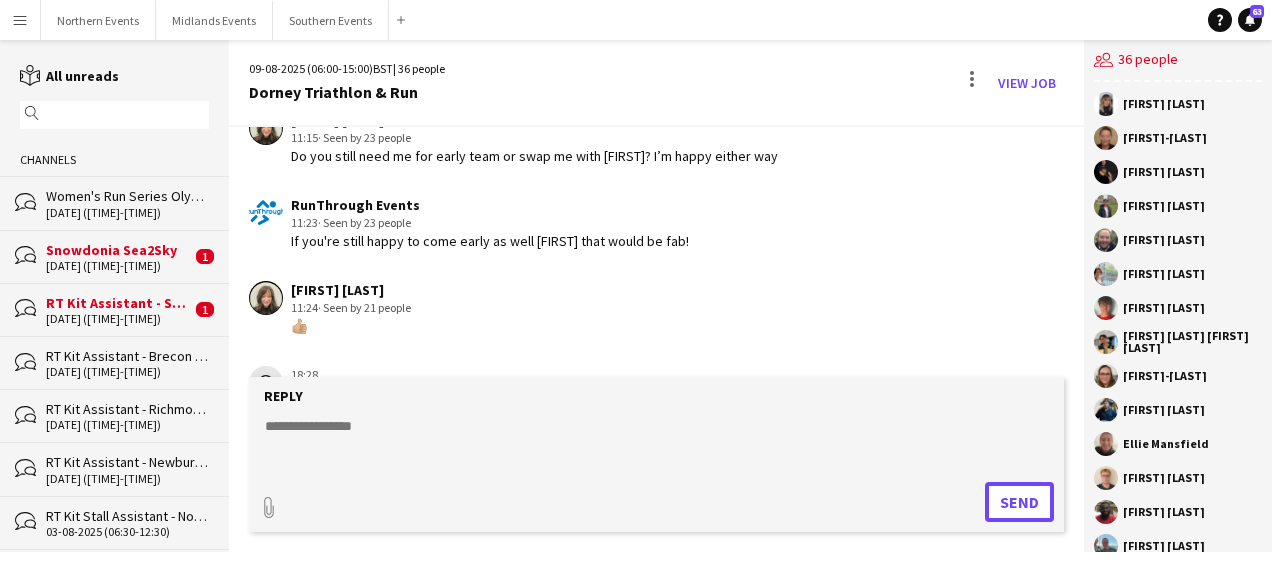 scroll, scrollTop: 4636, scrollLeft: 0, axis: vertical 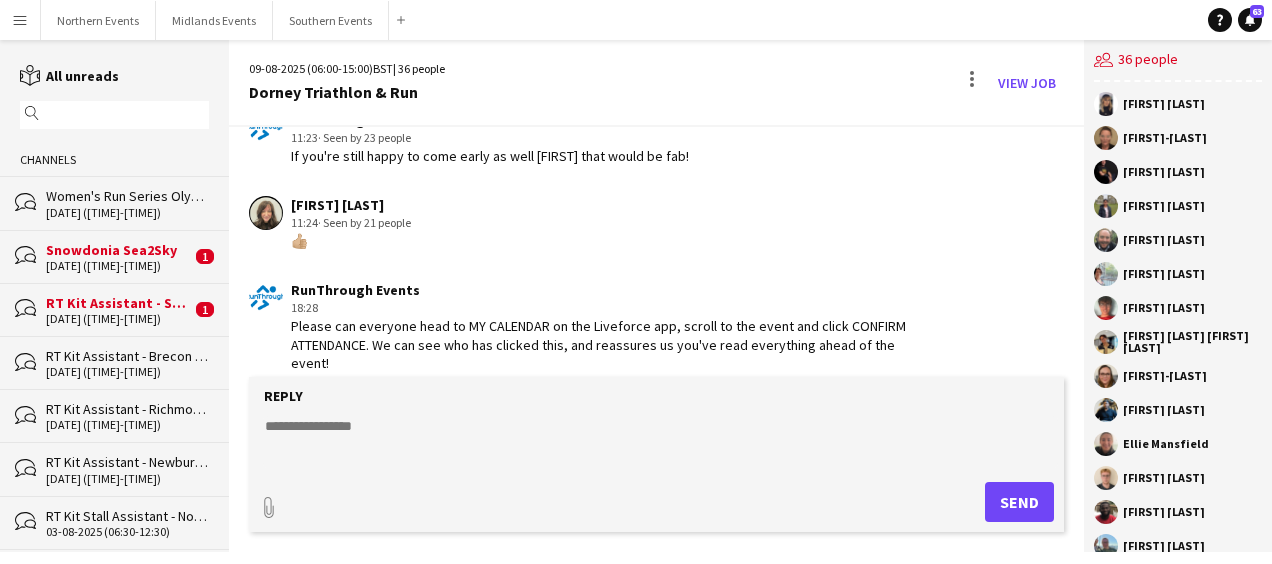 click 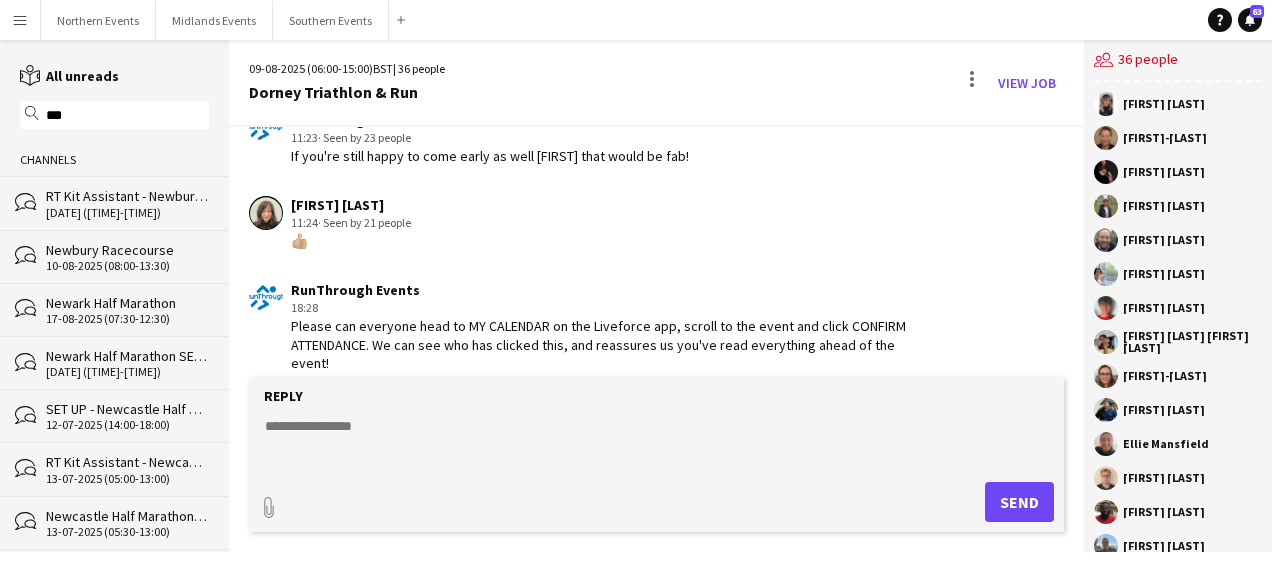 type on "***" 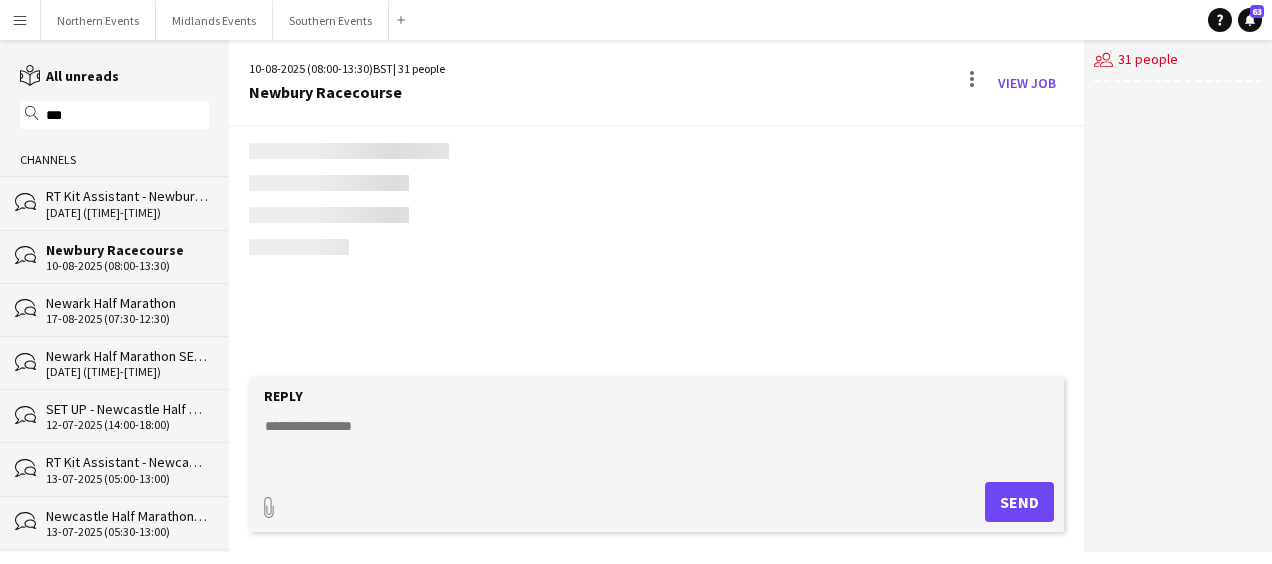 scroll, scrollTop: 4476, scrollLeft: 0, axis: vertical 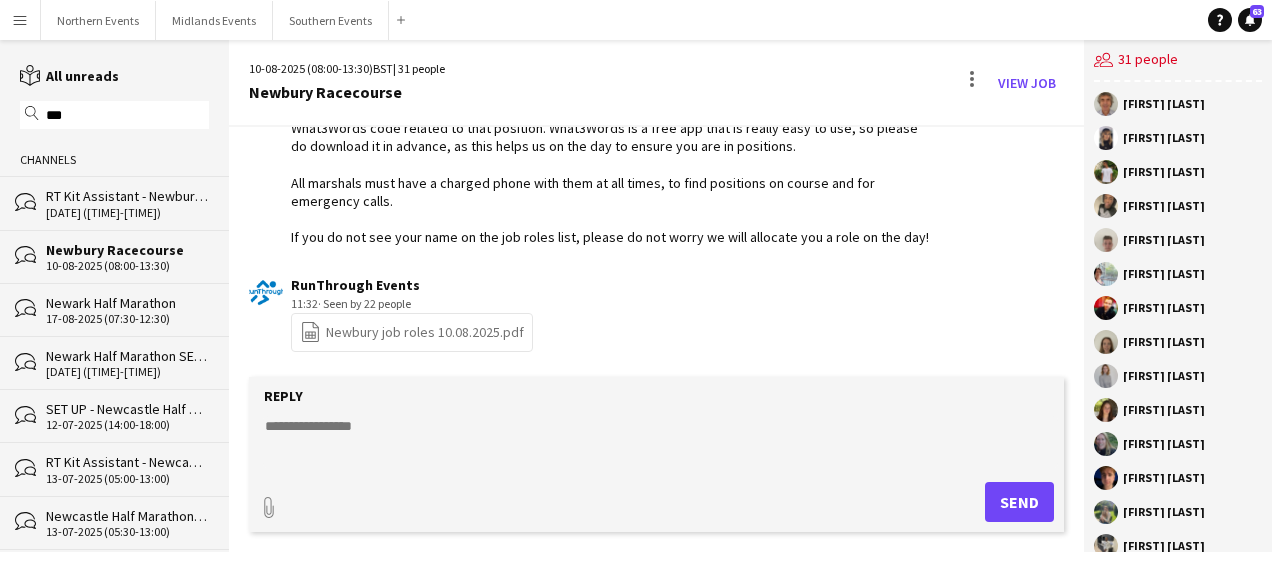 click 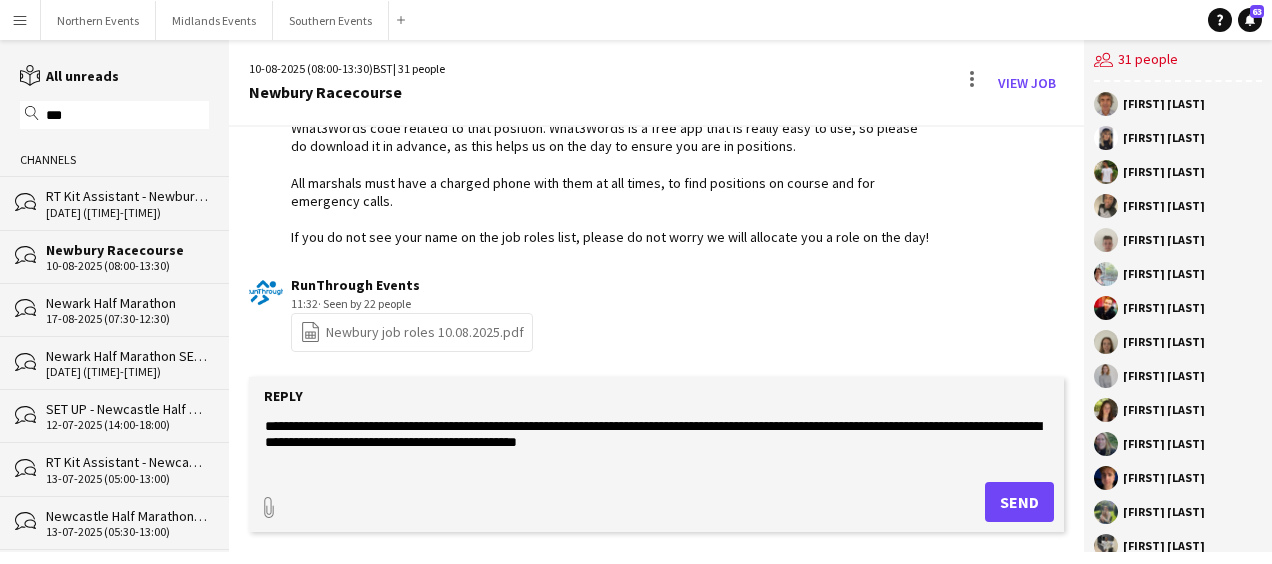 type on "**********" 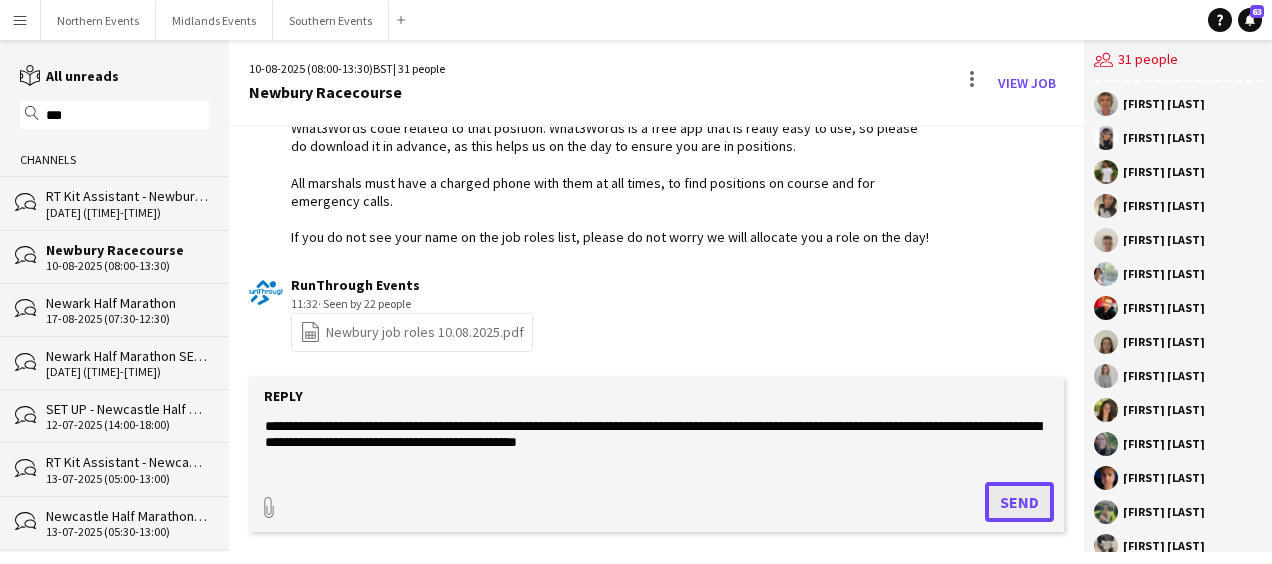 click on "Send" 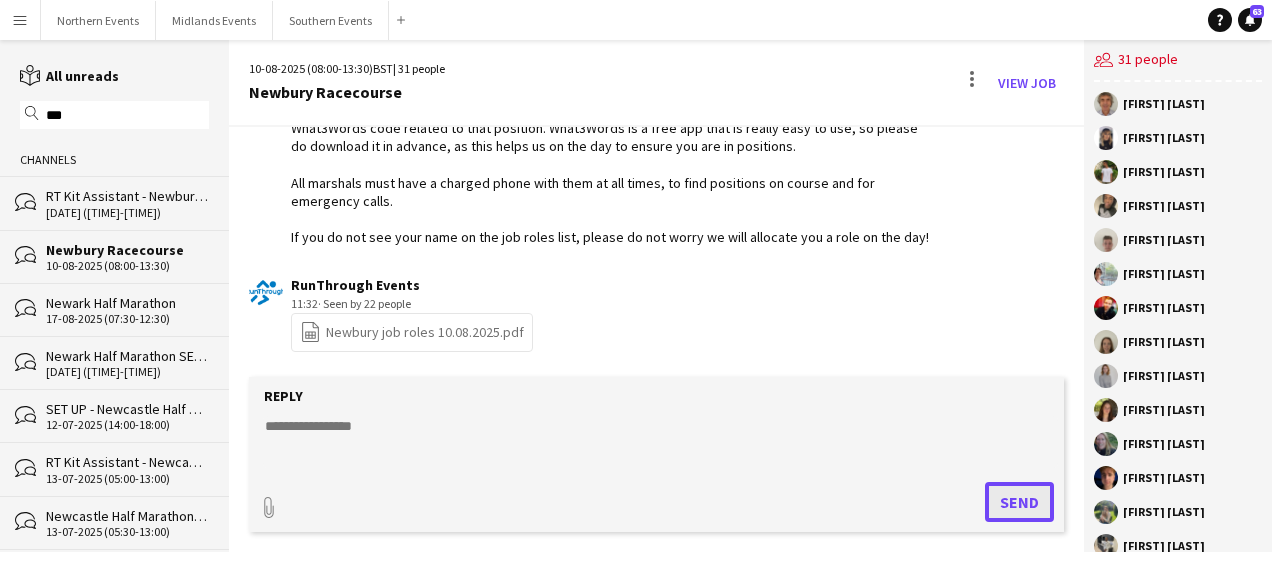 scroll, scrollTop: 4562, scrollLeft: 0, axis: vertical 